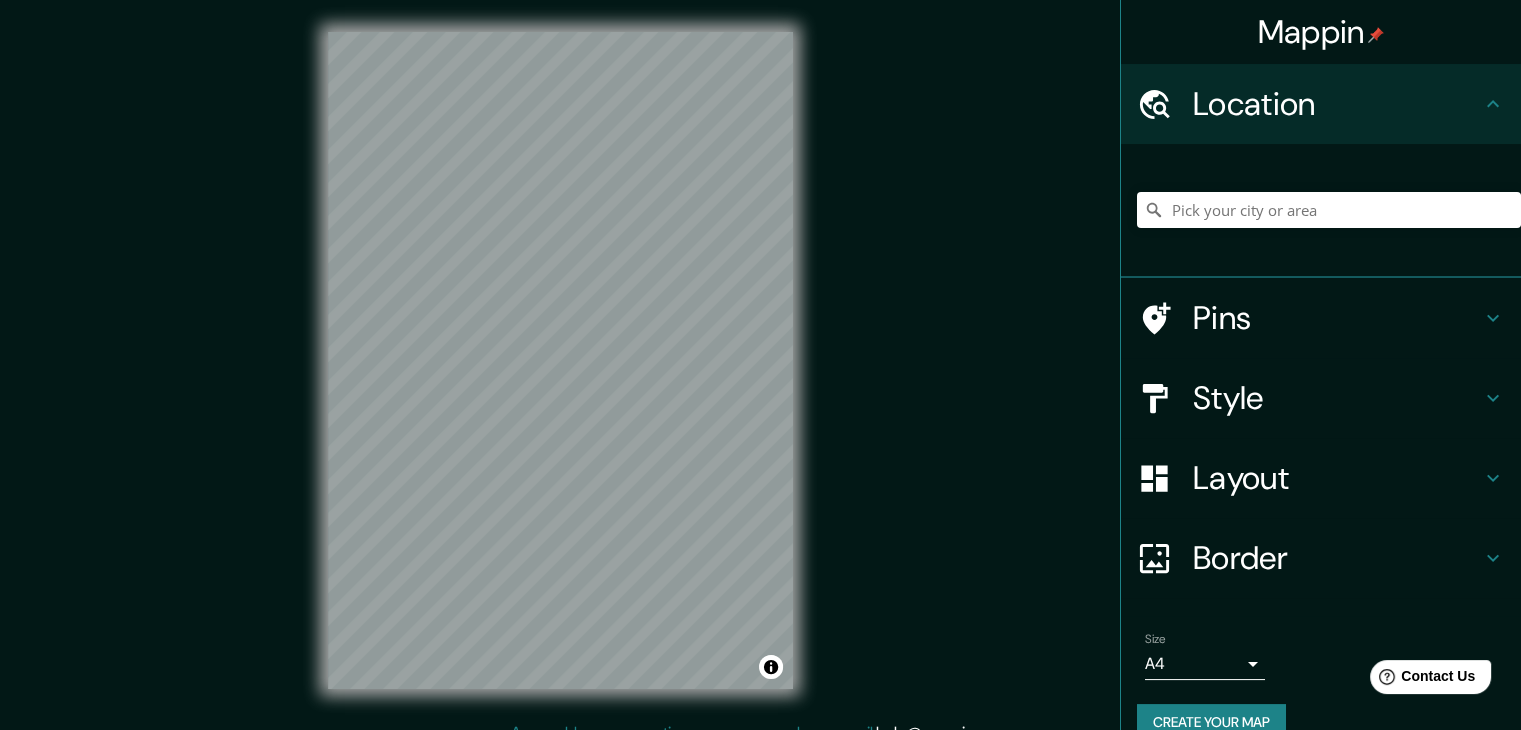 scroll, scrollTop: 0, scrollLeft: 0, axis: both 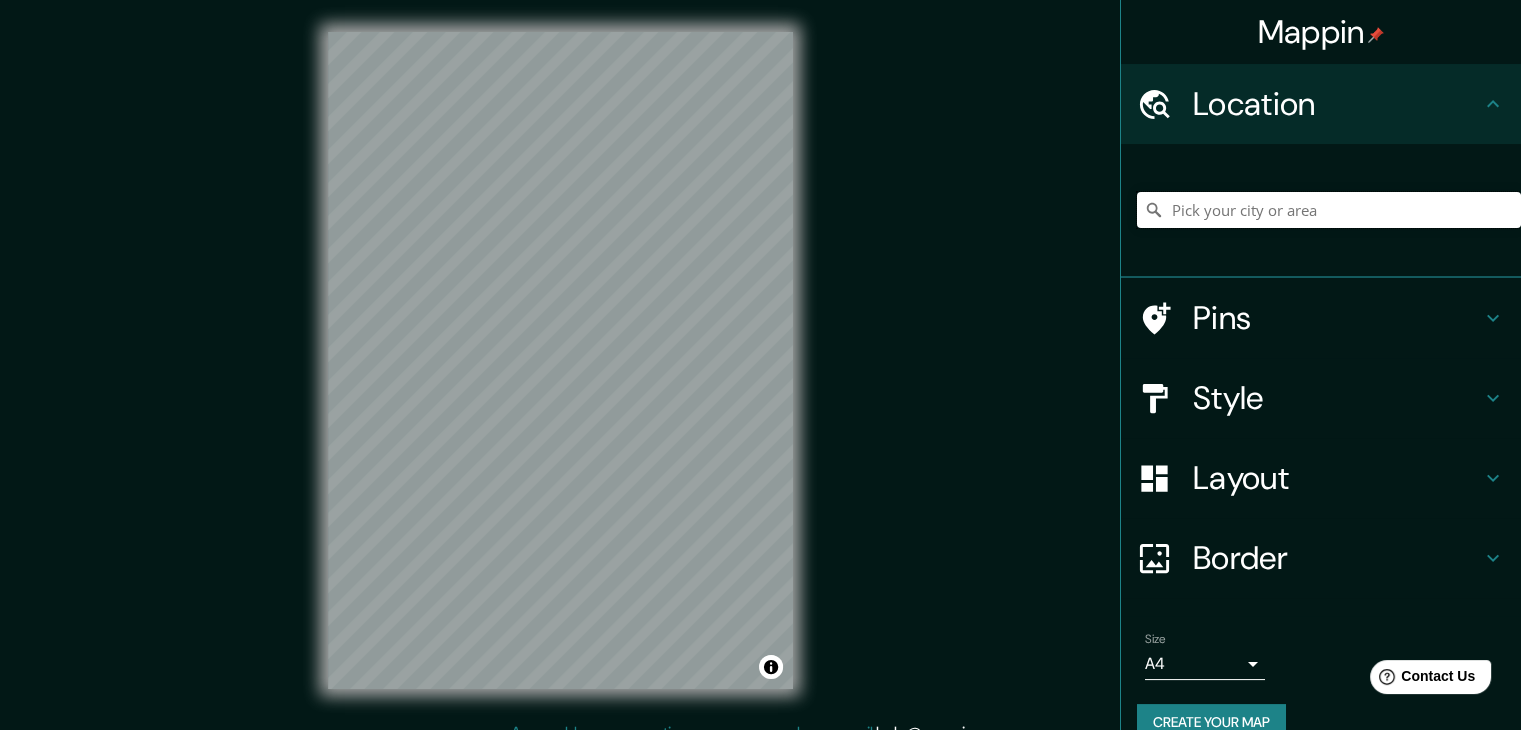 click at bounding box center [1329, 210] 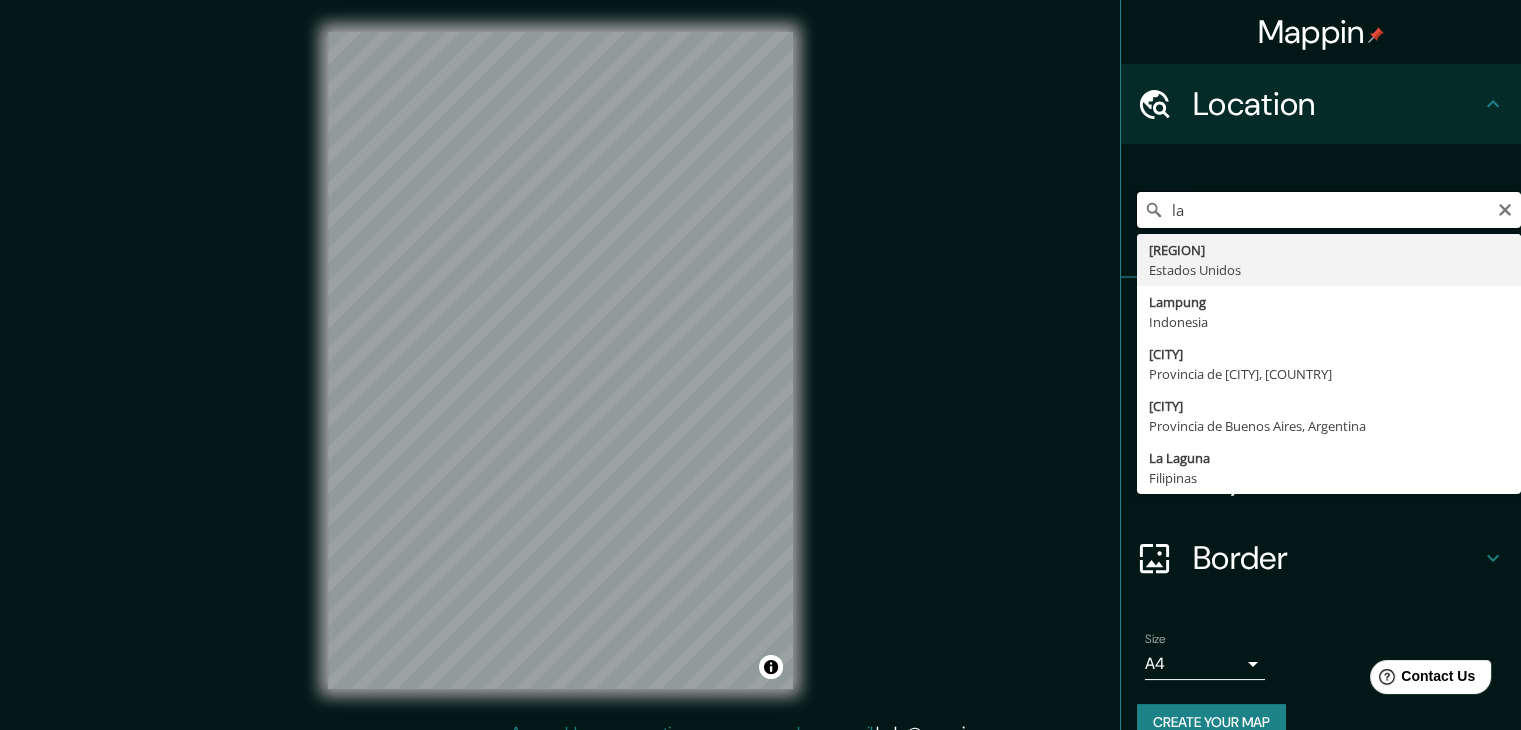 type on "l" 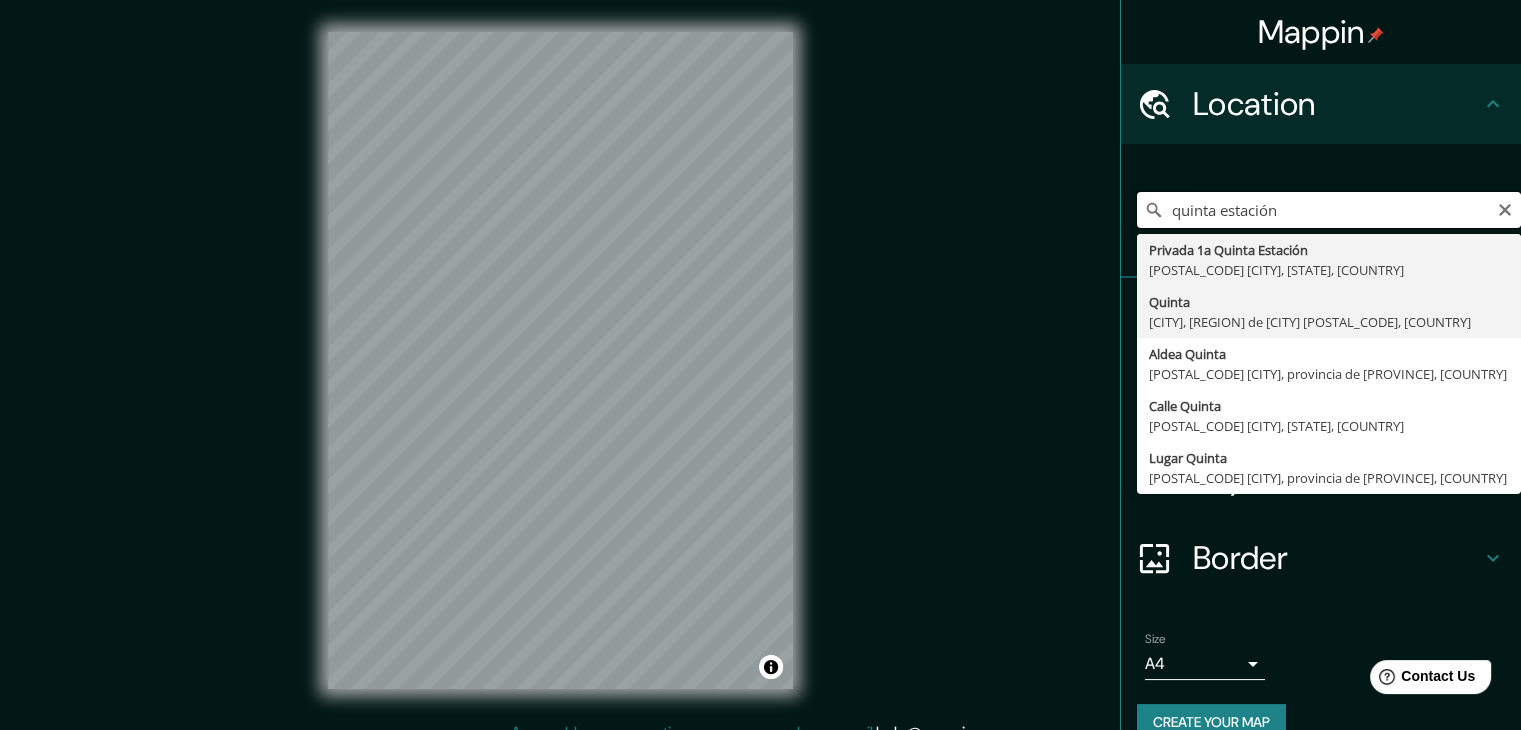 scroll, scrollTop: 0, scrollLeft: 0, axis: both 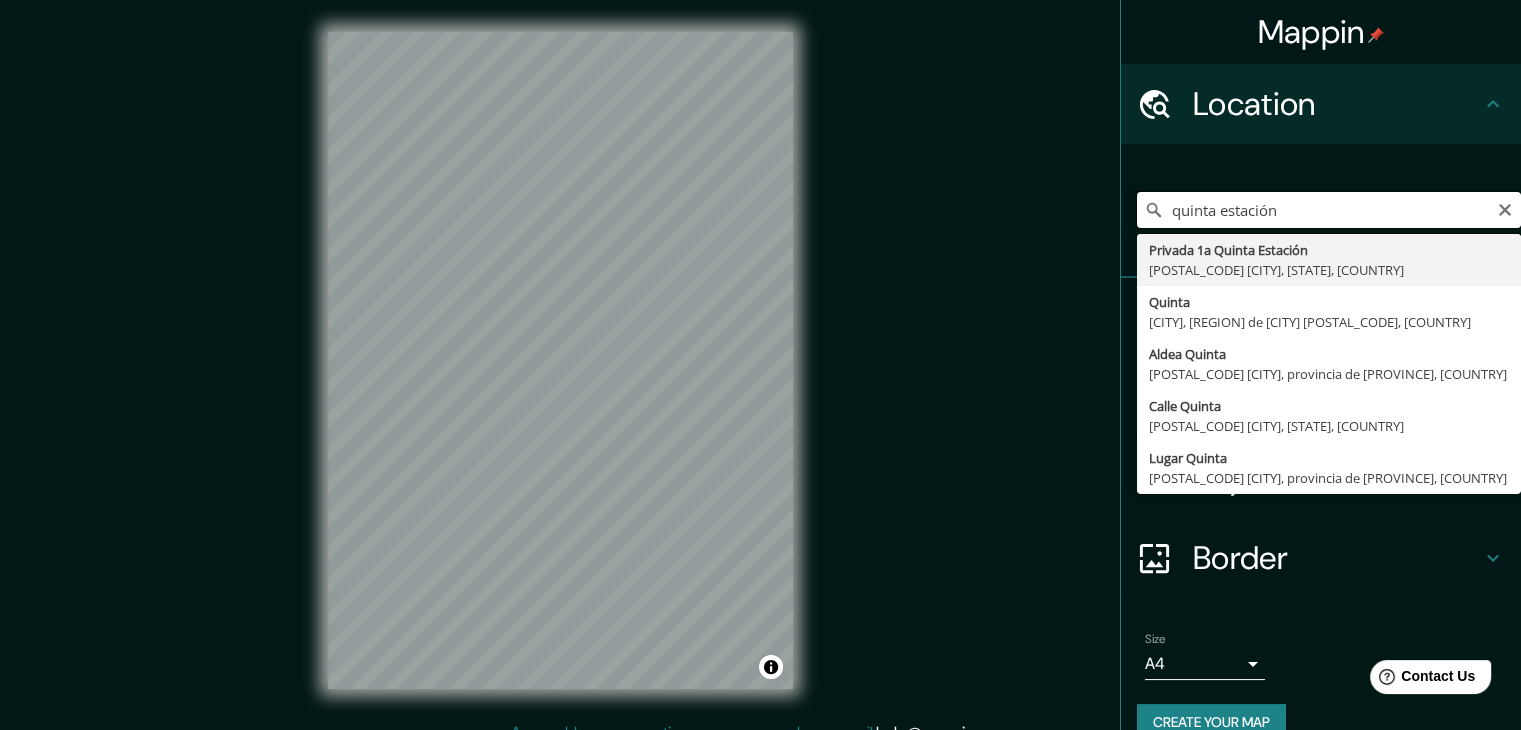 click on "quinta estación" at bounding box center [1329, 210] 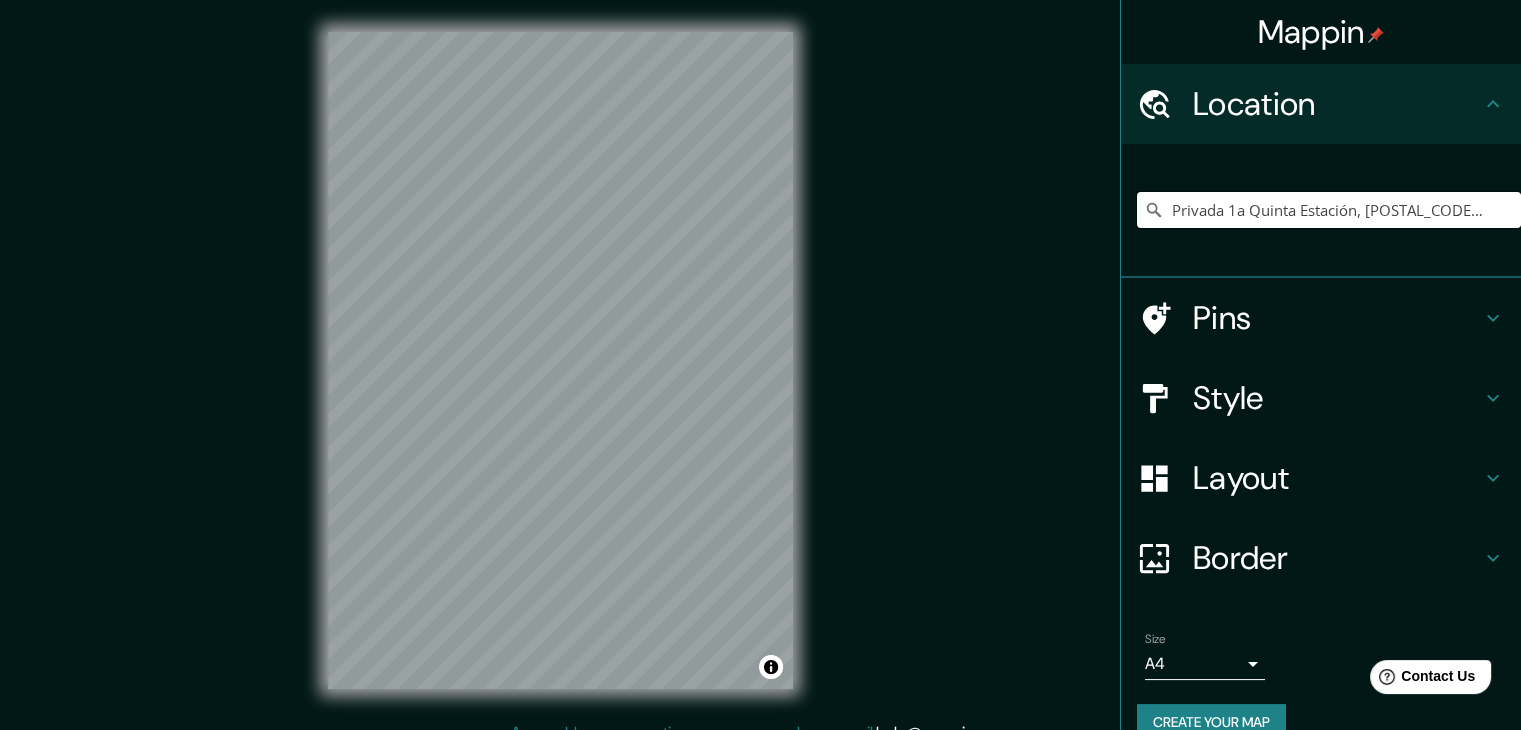 type on "Privada 1a Quinta Estación, [POSTAL_CODE] [CITY], [STATE], [COUNTRY]" 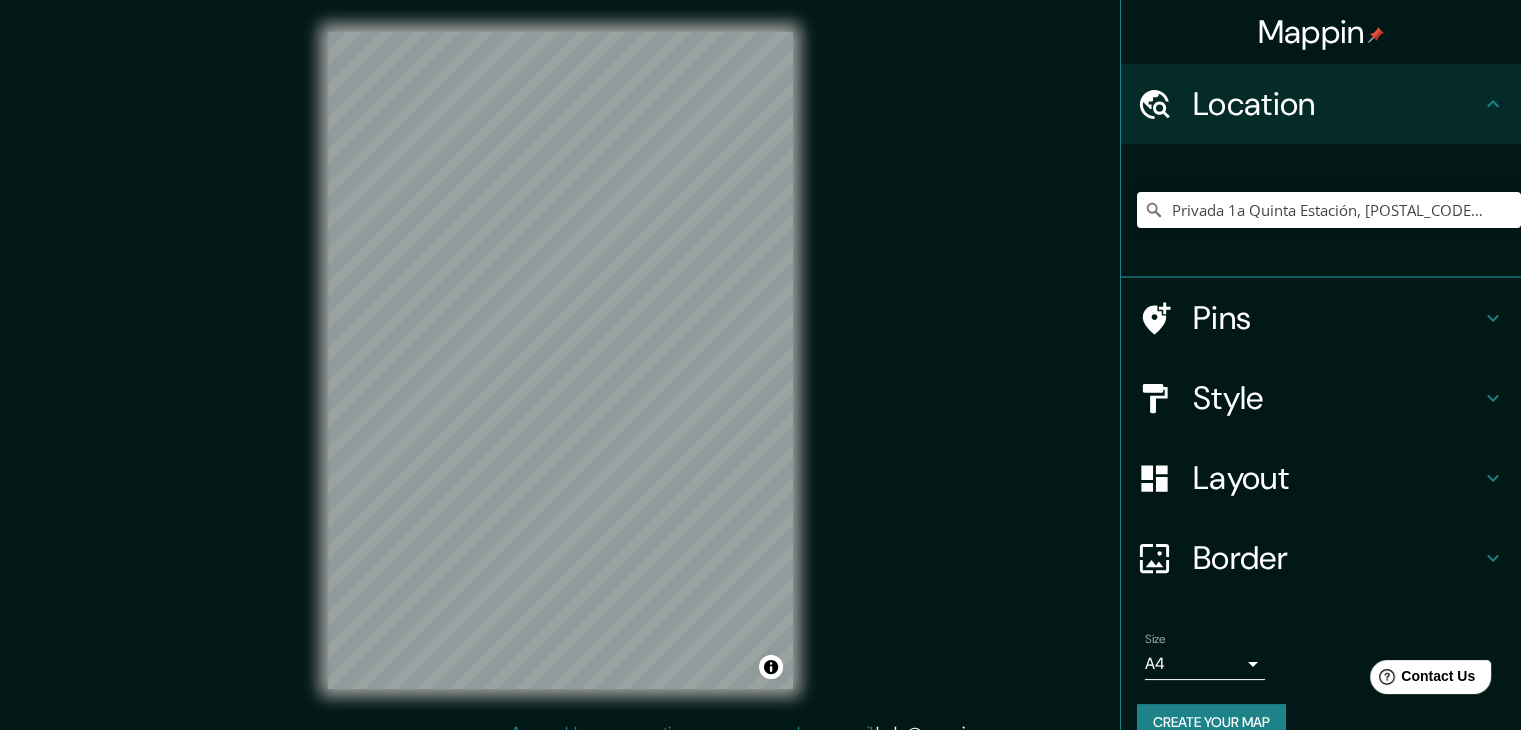 click on "Privada 1a Quinta Estación, [POSTAL_CODE] [CITY], [STATE], [COUNTRY] Privada 1a Quinta Estación  [POSTAL_CODE] [CITY], [REGION] de [CITY] [POSTAL_CODE], [COUNTRY] Aldea Quinta  [POSTAL_CODE] [CITY], provincia de [PROVINCE], [COUNTRY] Calle Quinta  [POSTAL_CODE] [CITY], [STATE], [COUNTRY] Lugar Quinta  [POSTAL_CODE] [CITY], provincia de [PROVINCE], [COUNTRY]" at bounding box center [1329, 210] 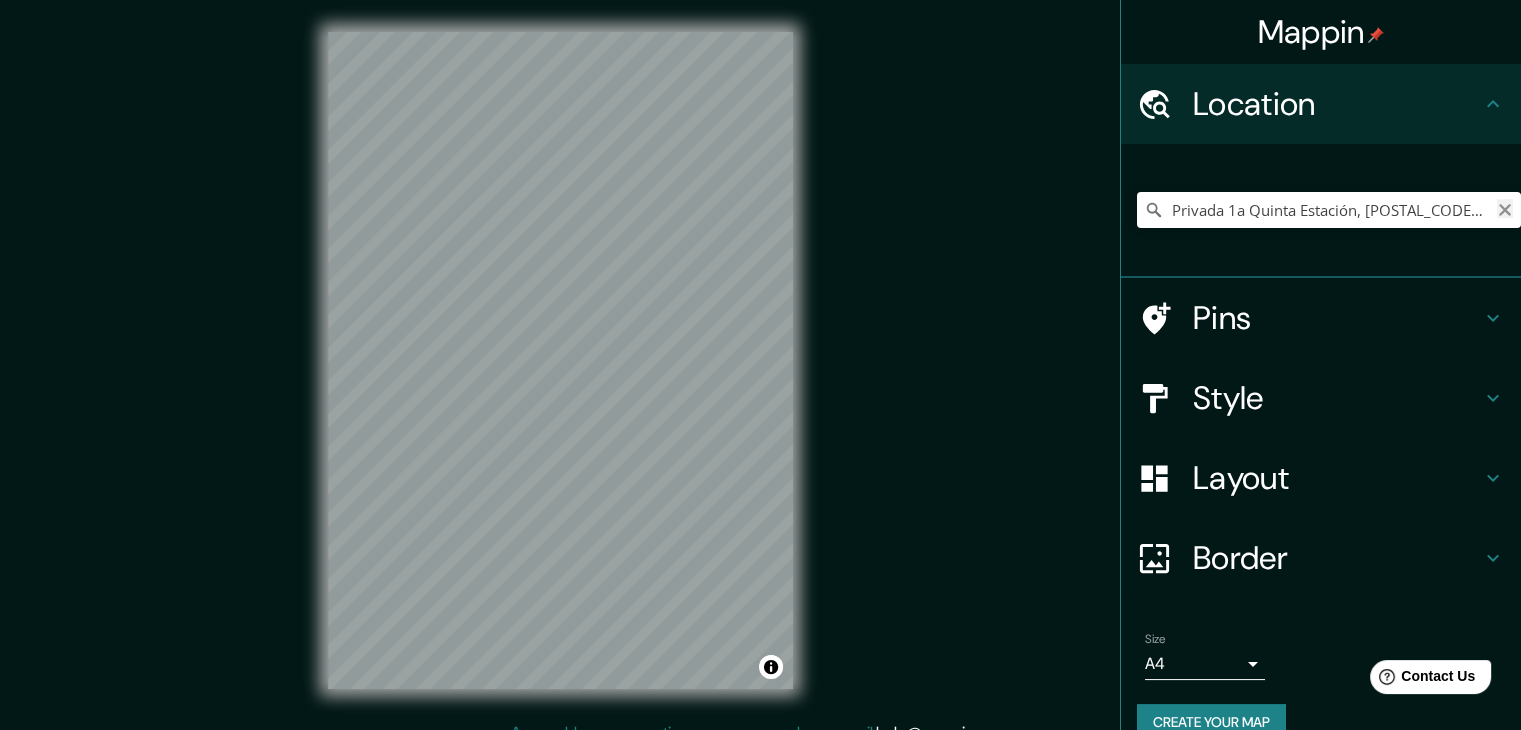 click 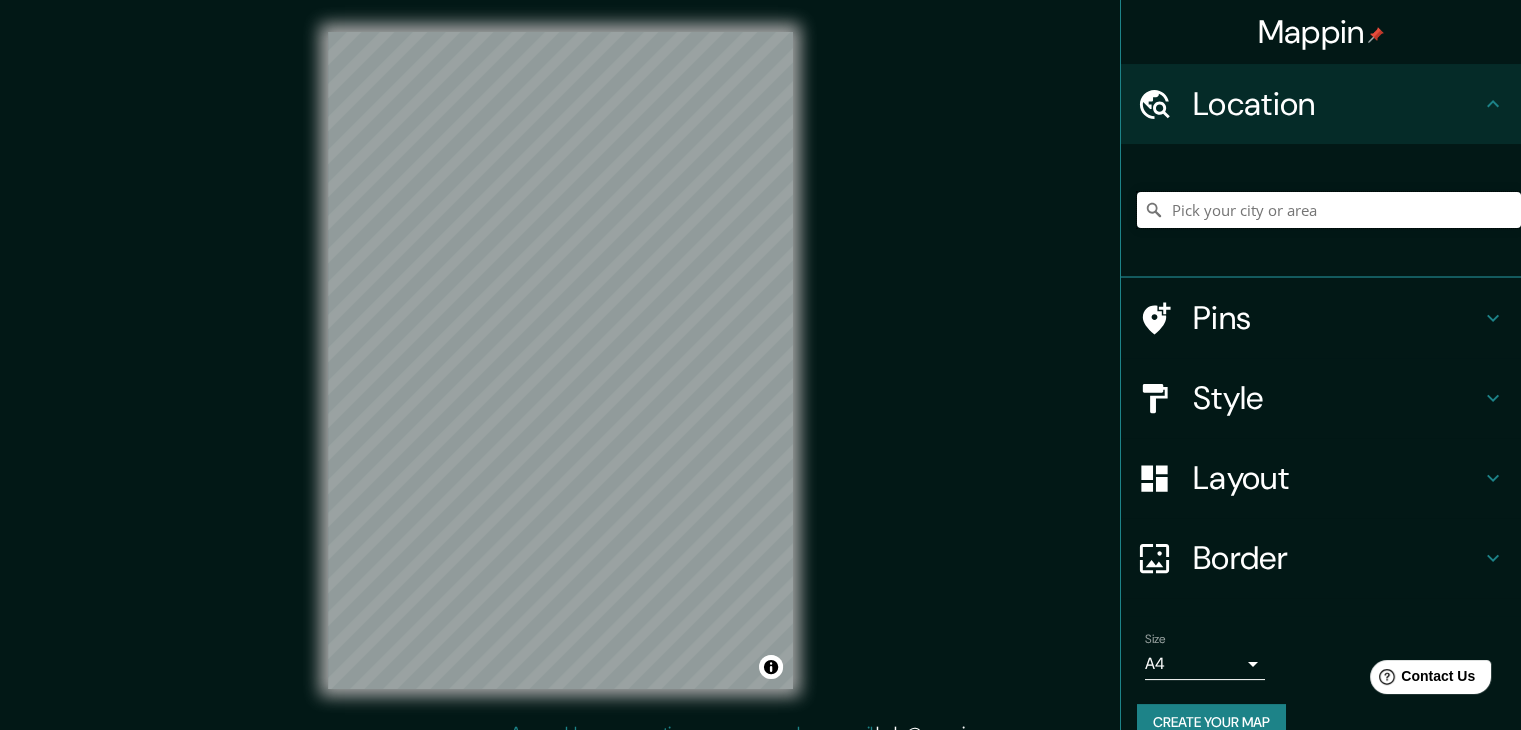 click at bounding box center (1329, 210) 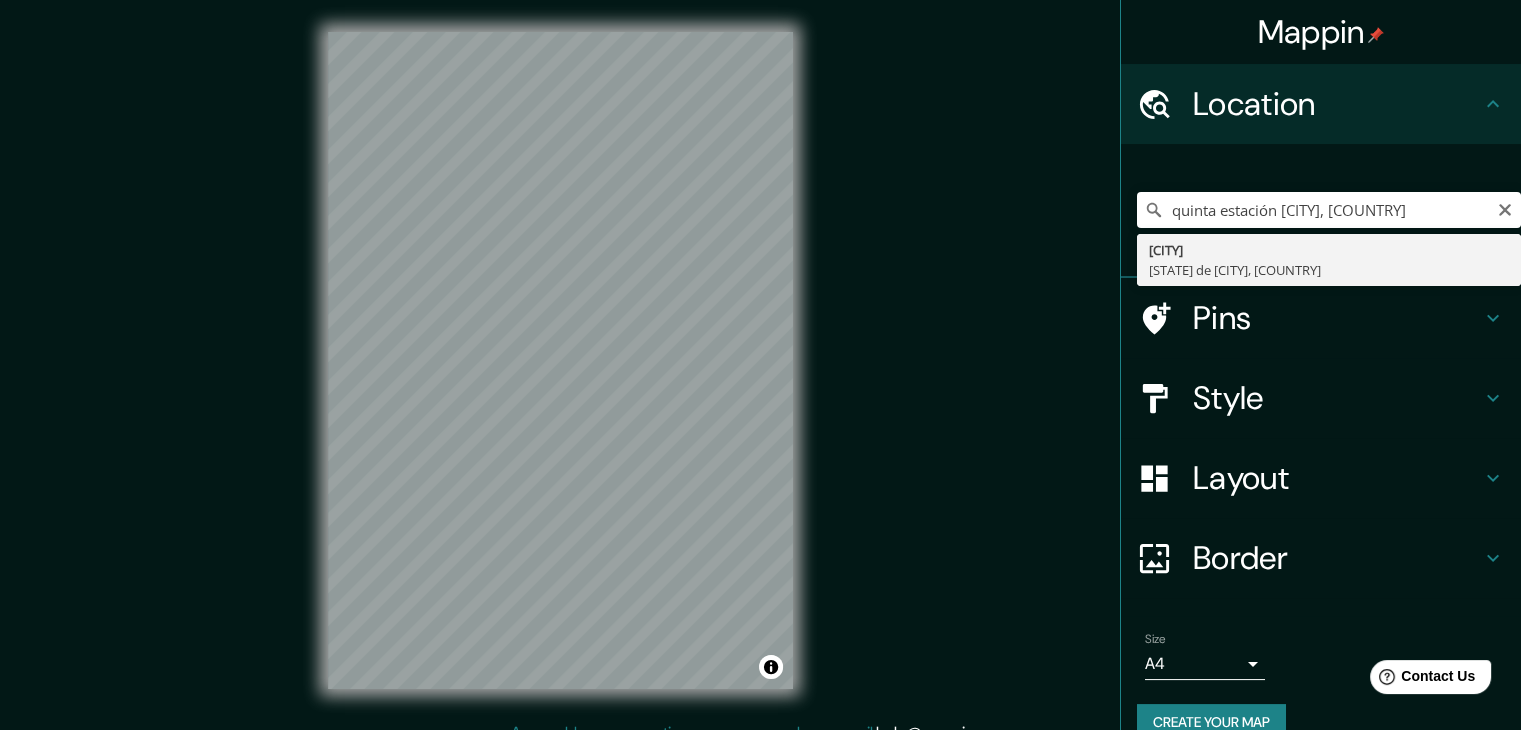 type on "[CITY], [STATE], [COUNTRY]" 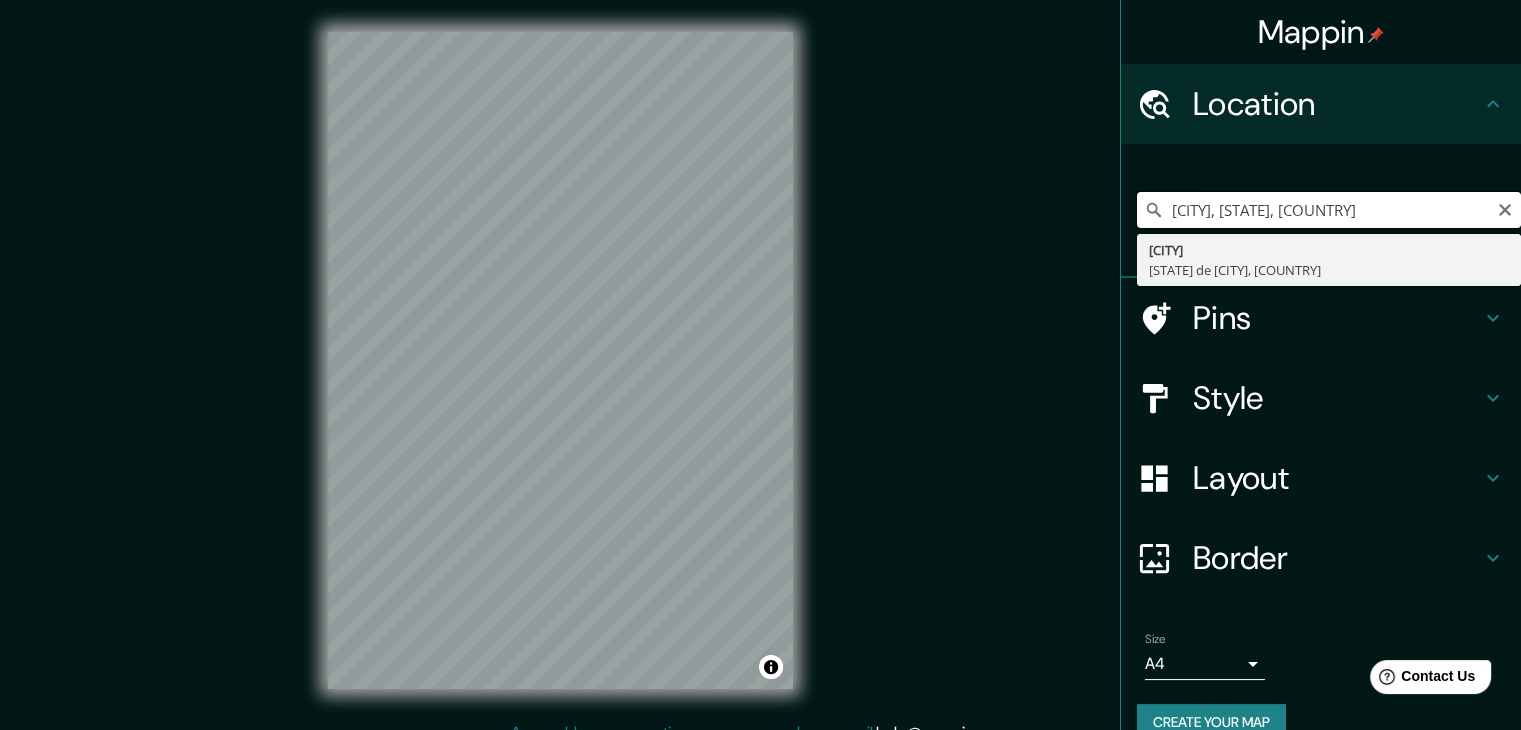 scroll, scrollTop: 0, scrollLeft: 0, axis: both 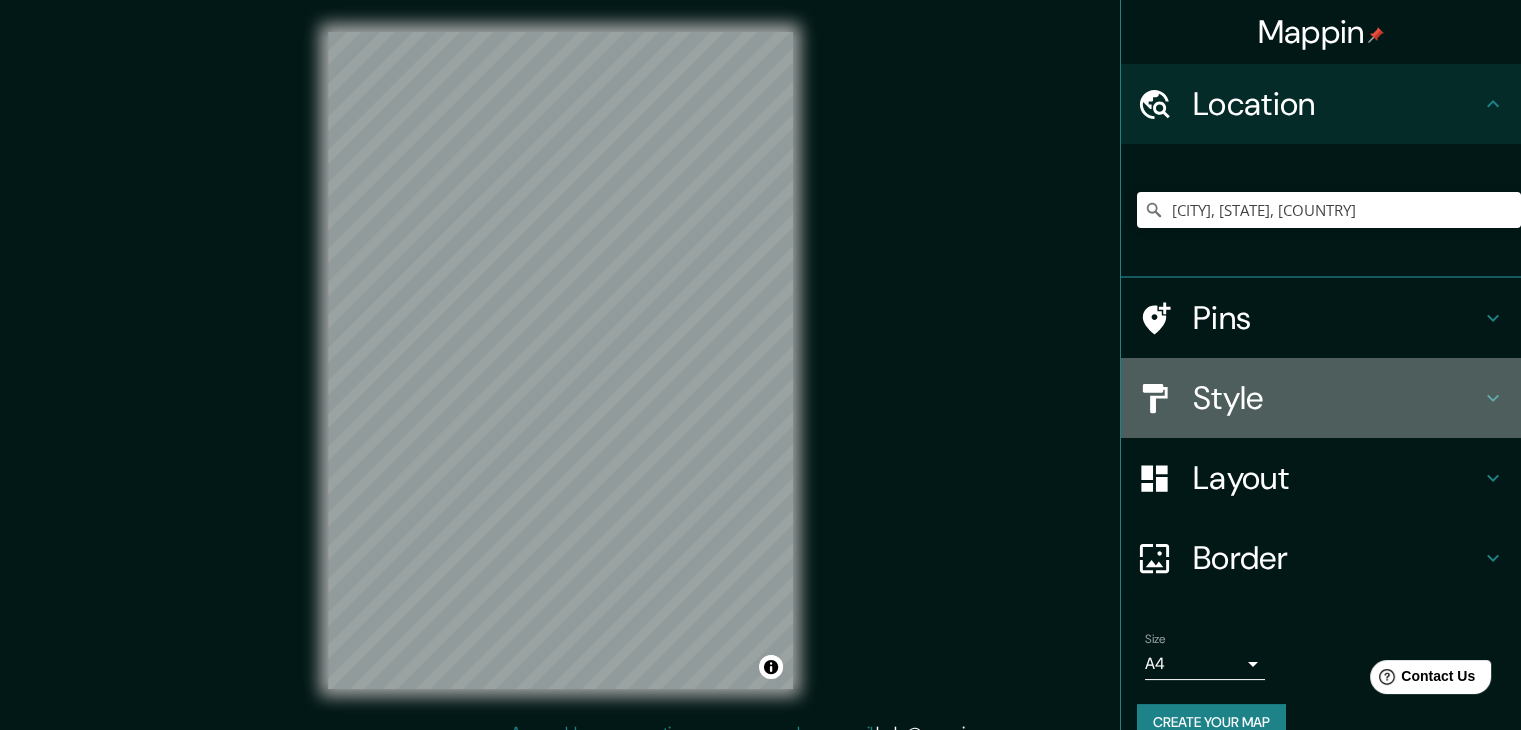 click on "Style" at bounding box center (1337, 398) 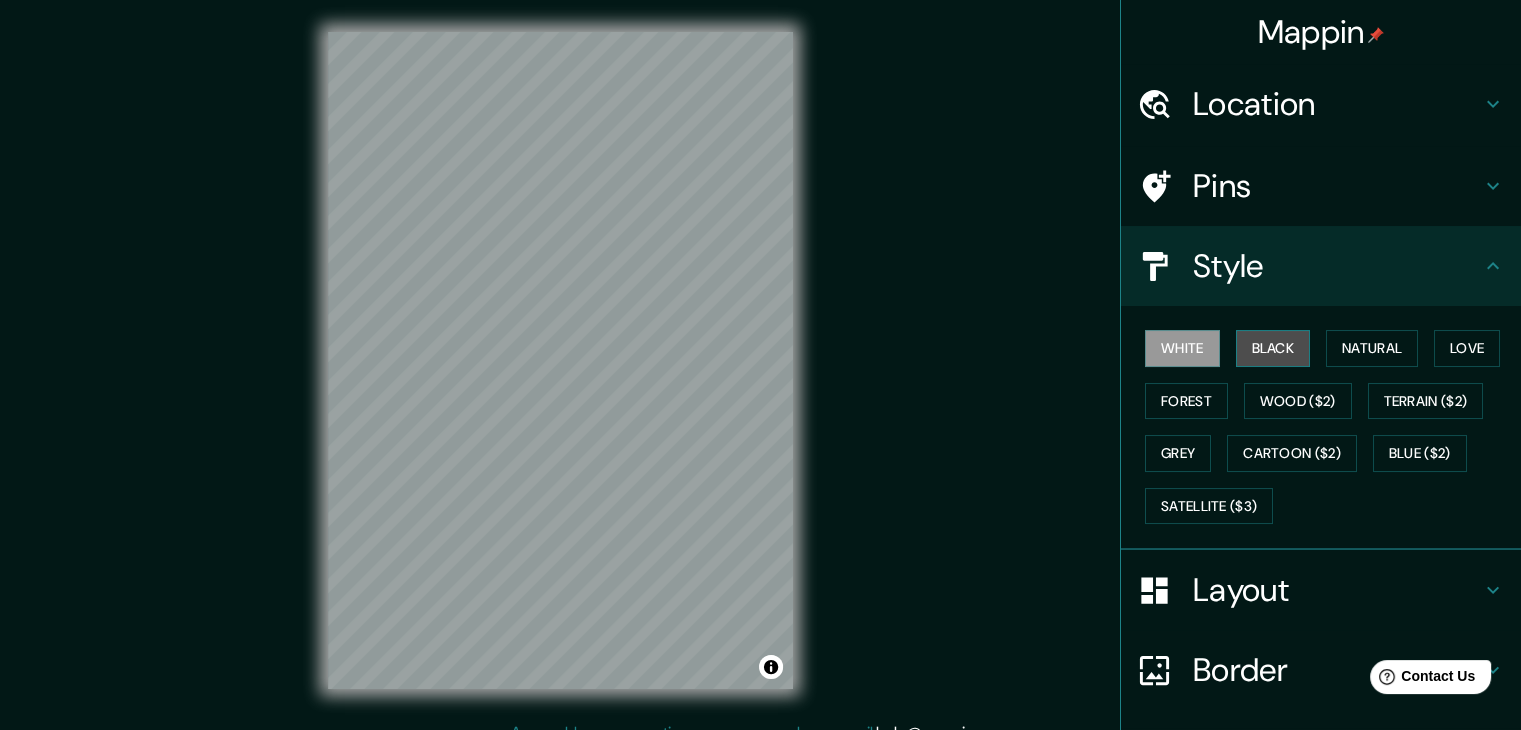 click on "Black" at bounding box center (1273, 348) 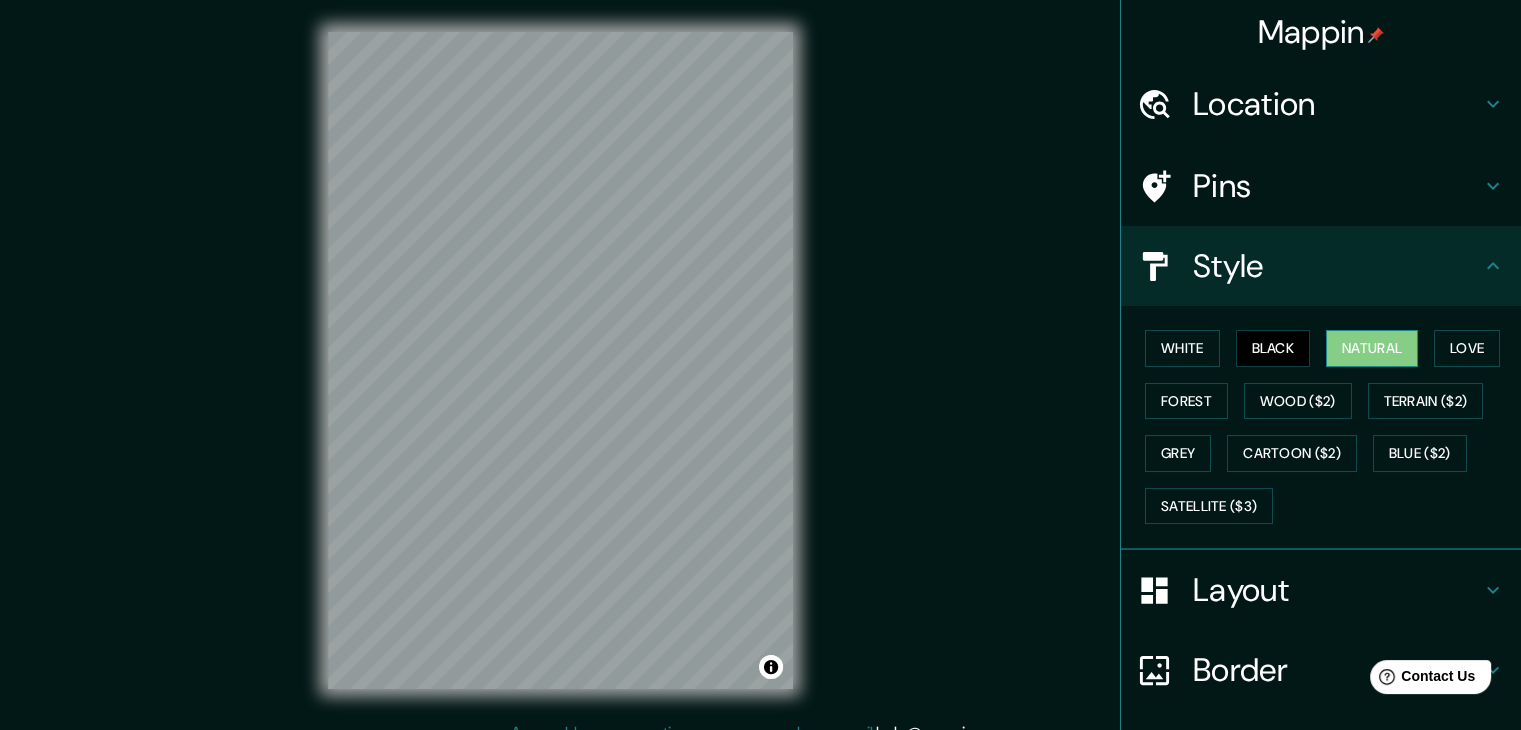 click on "Natural" at bounding box center (1372, 348) 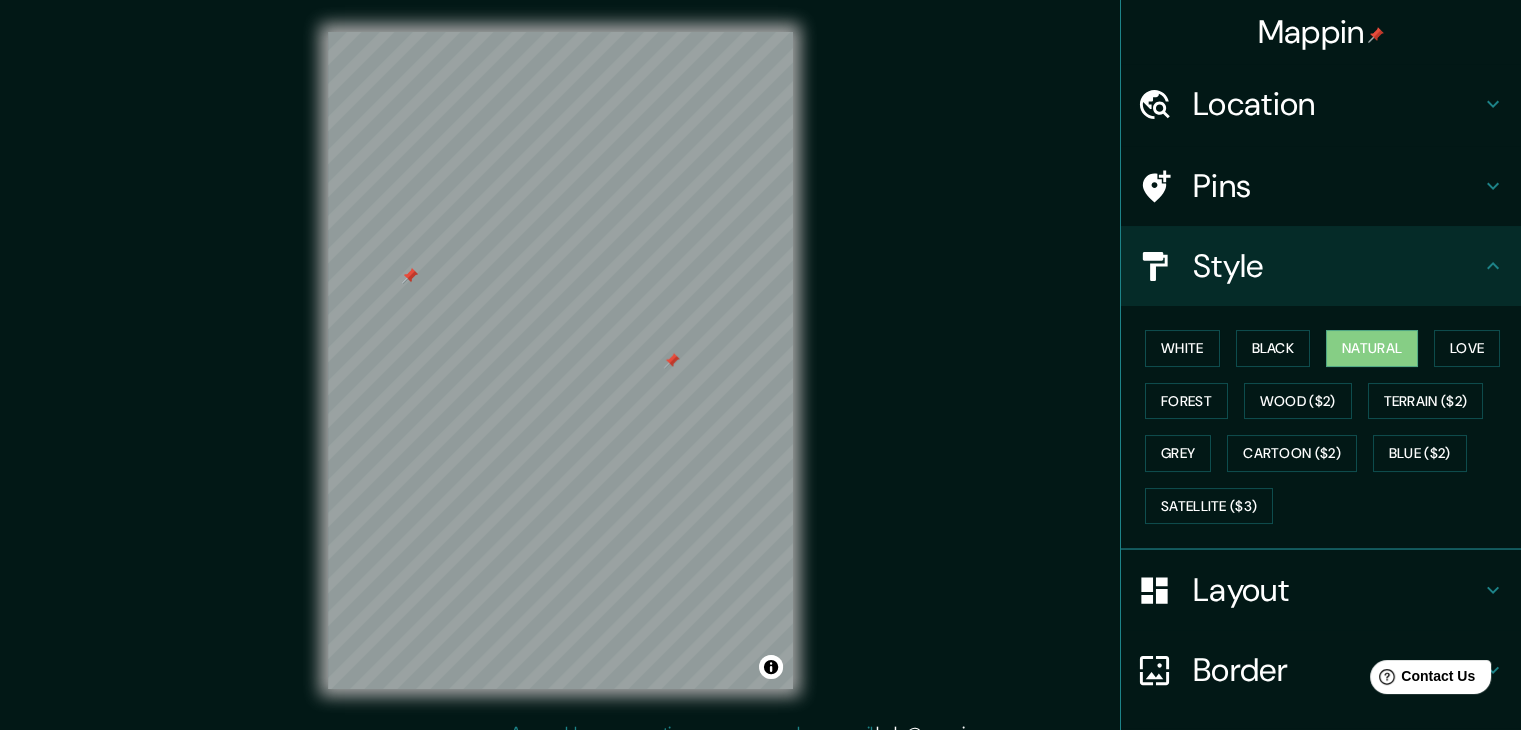 click at bounding box center [672, 361] 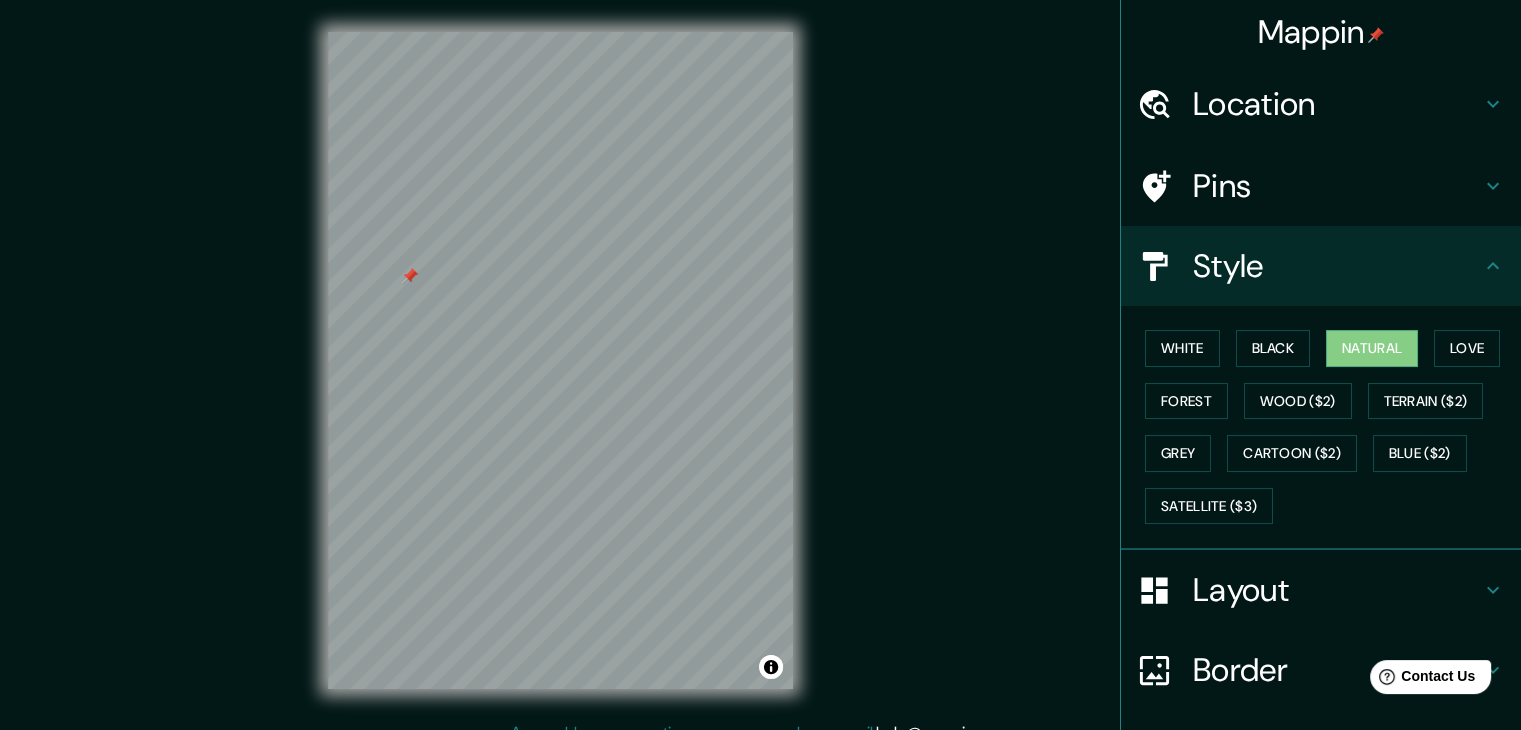 click at bounding box center (410, 276) 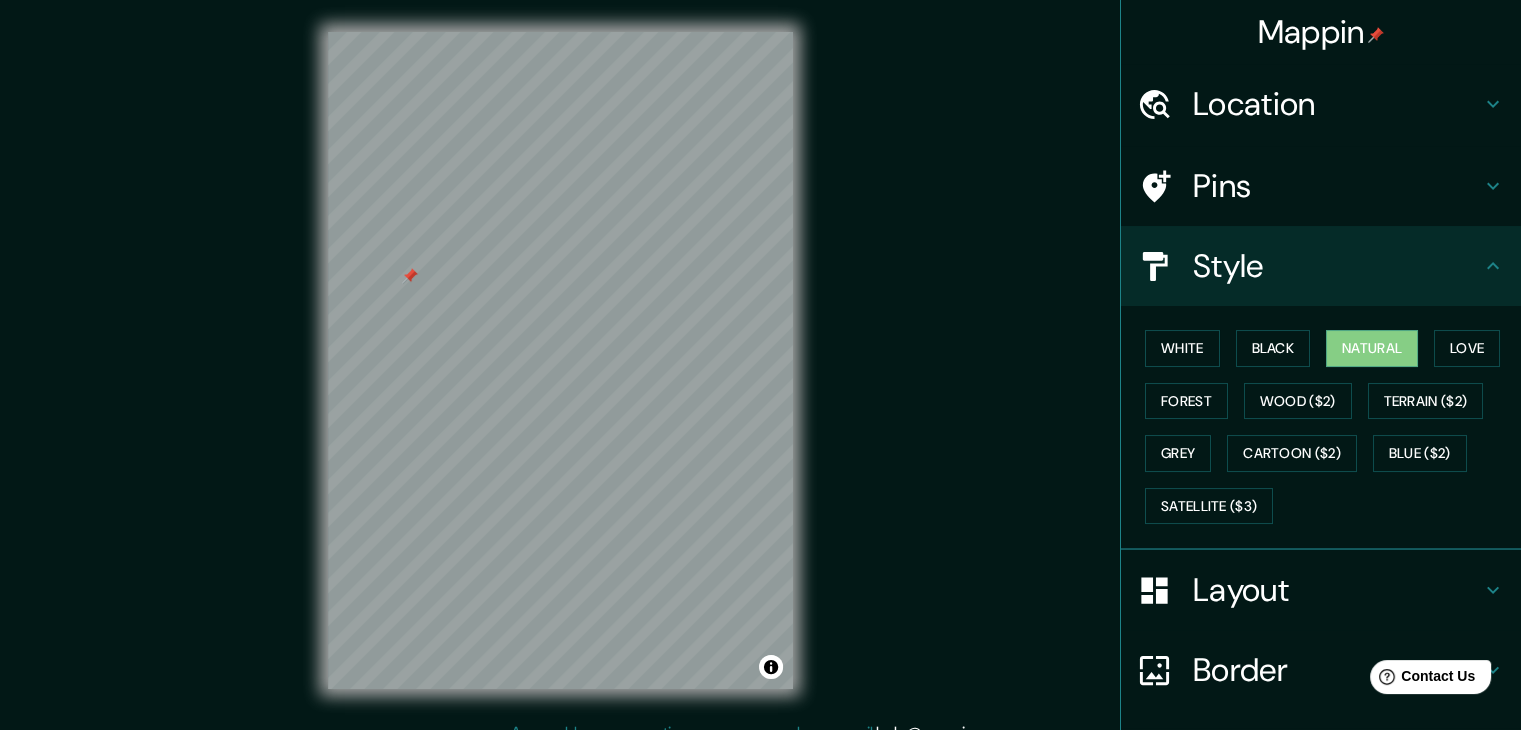 click at bounding box center (410, 276) 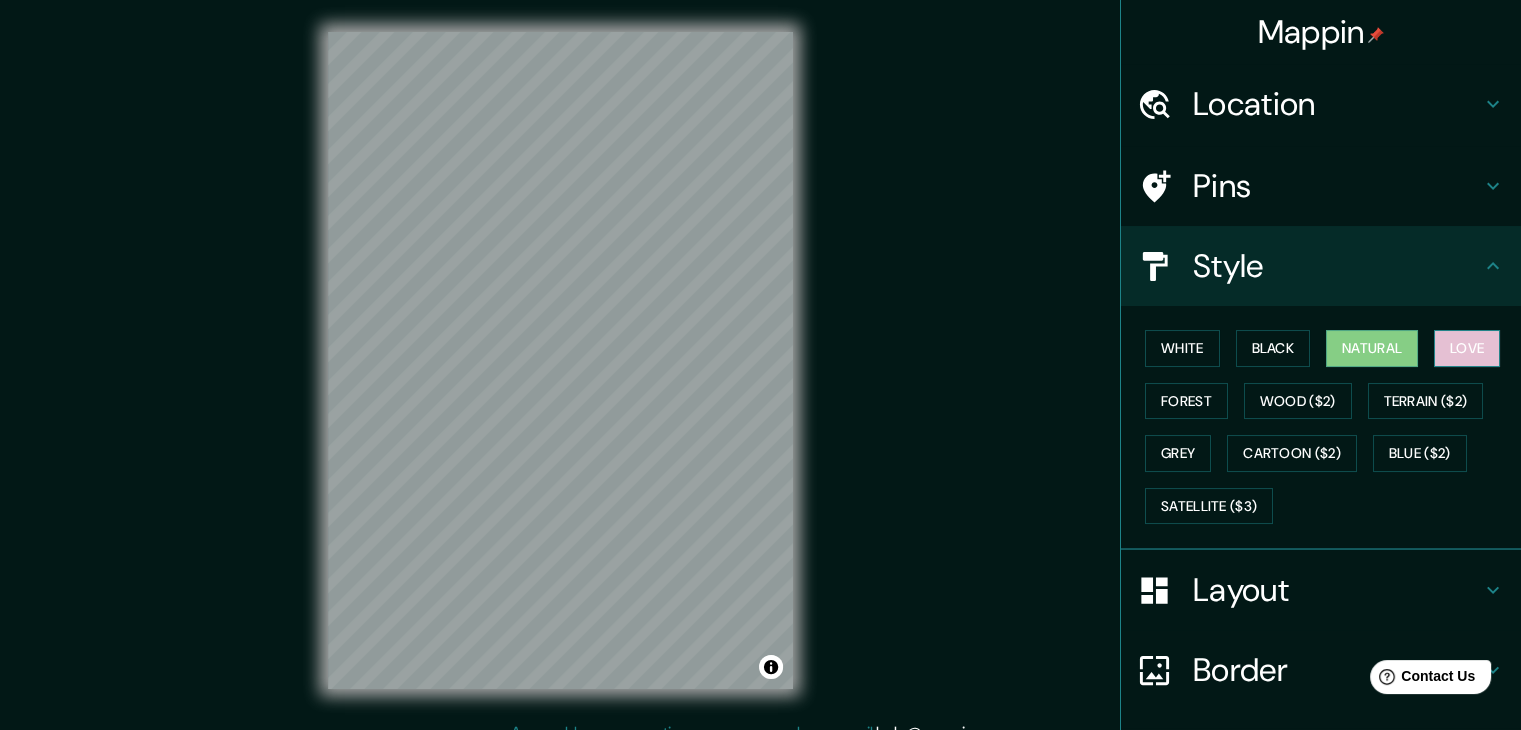 click on "Love" at bounding box center (1467, 348) 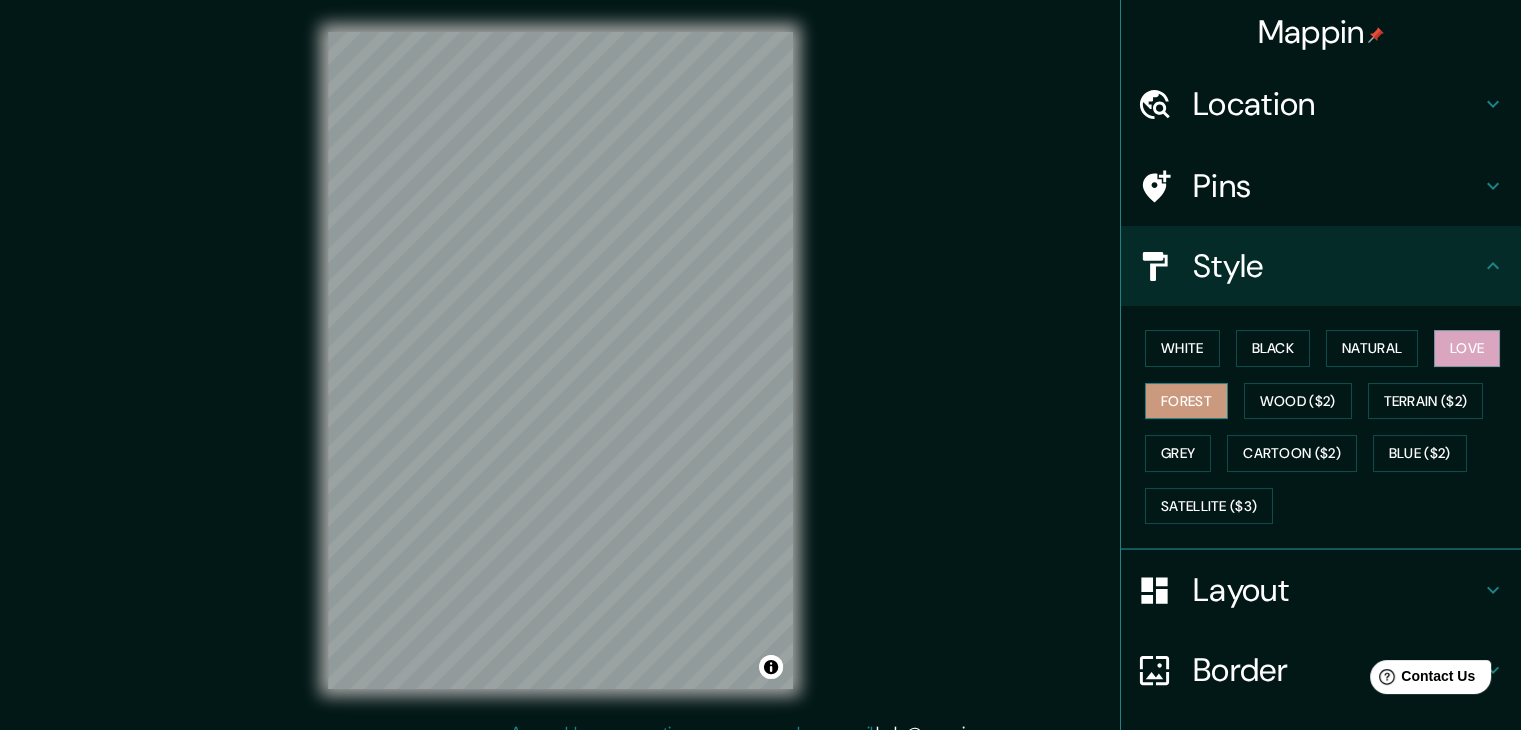 click on "Forest" at bounding box center [1186, 401] 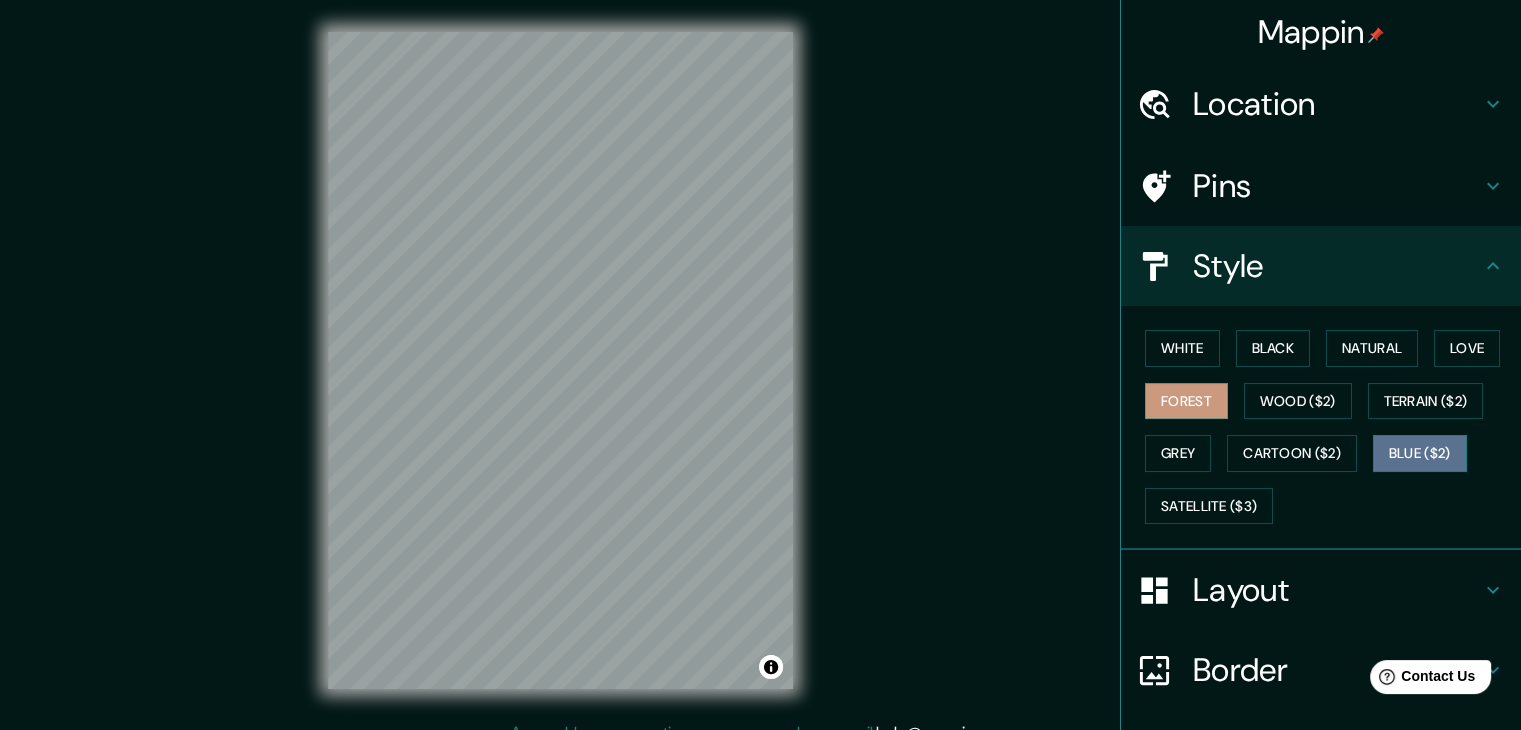 click on "Blue ($2)" at bounding box center (1420, 453) 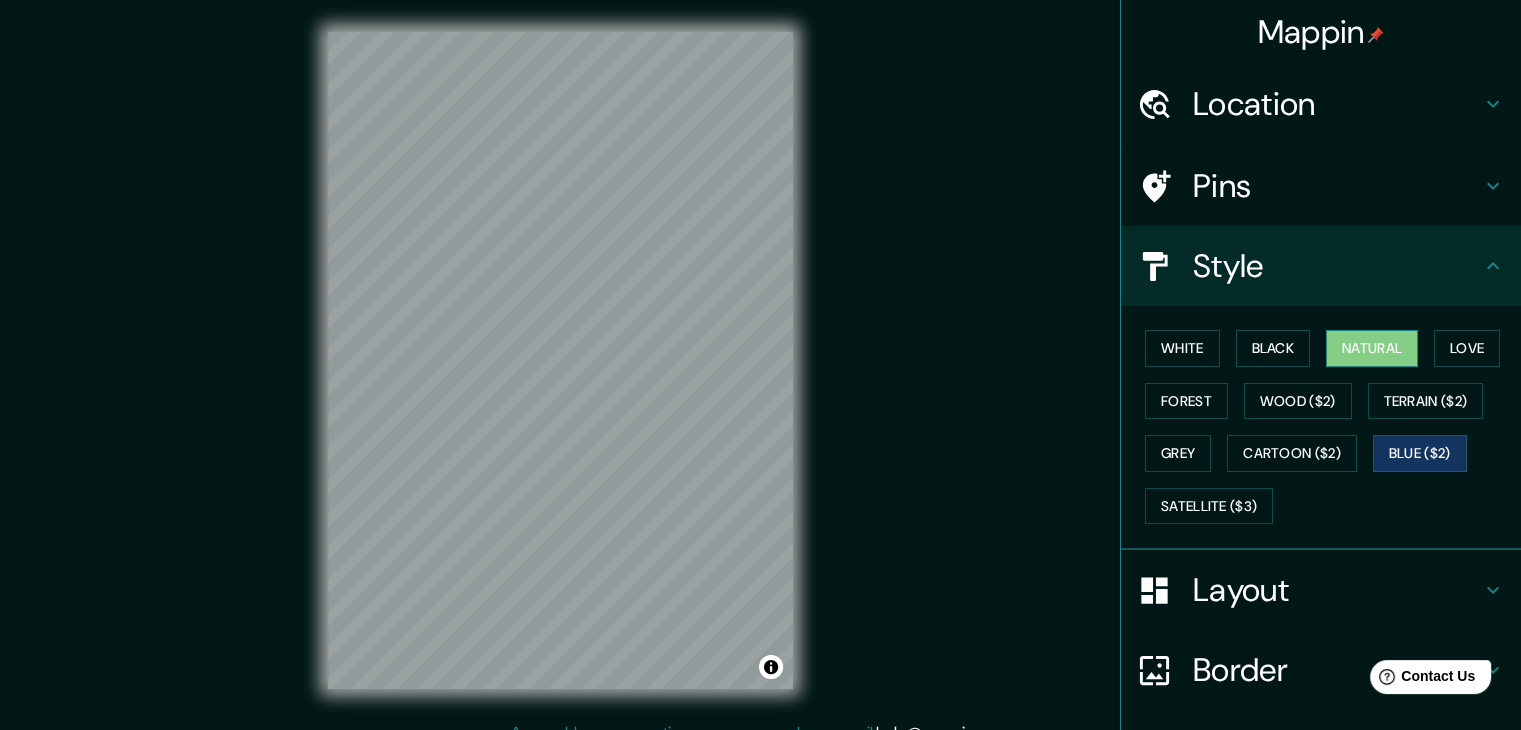 click on "Natural" at bounding box center [1372, 348] 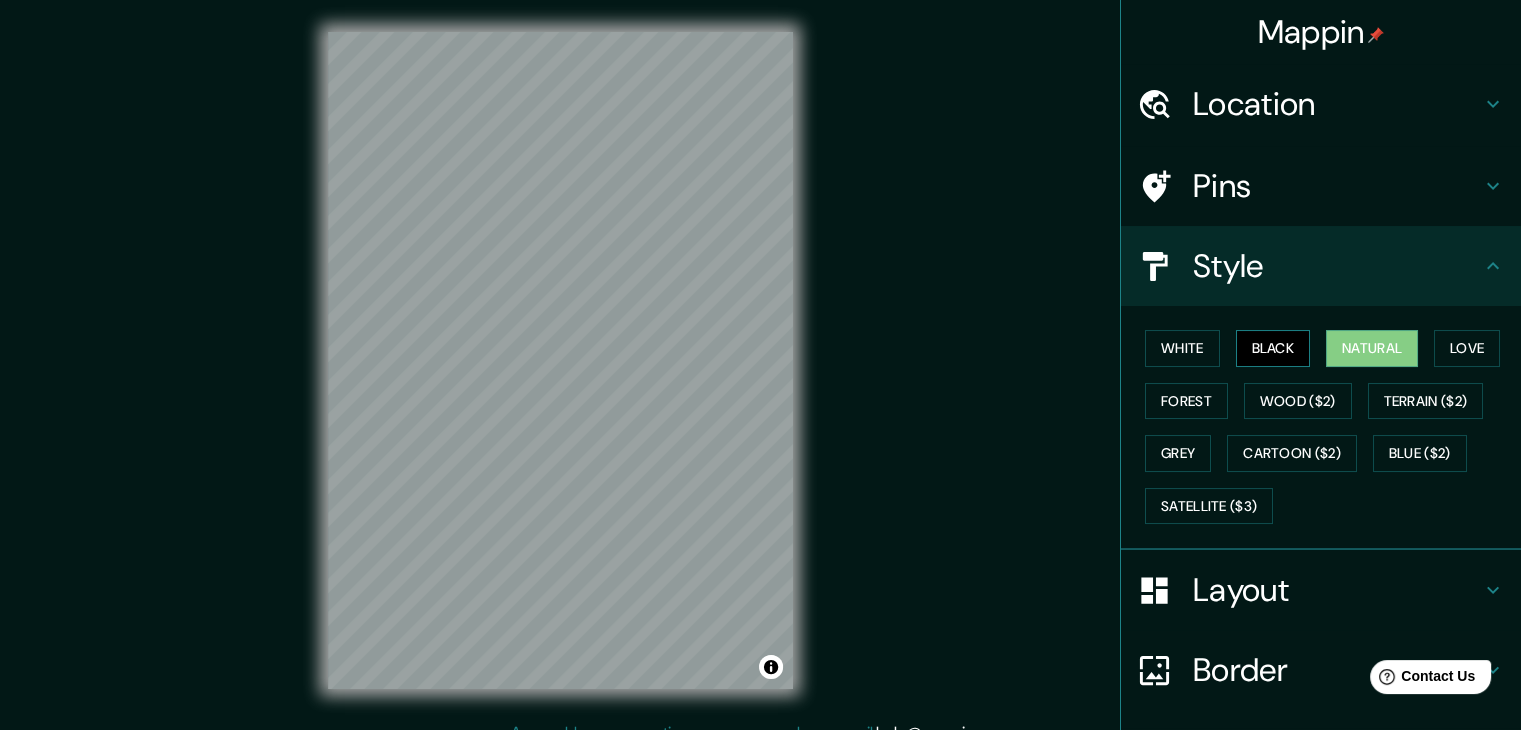 click on "Black" at bounding box center (1273, 348) 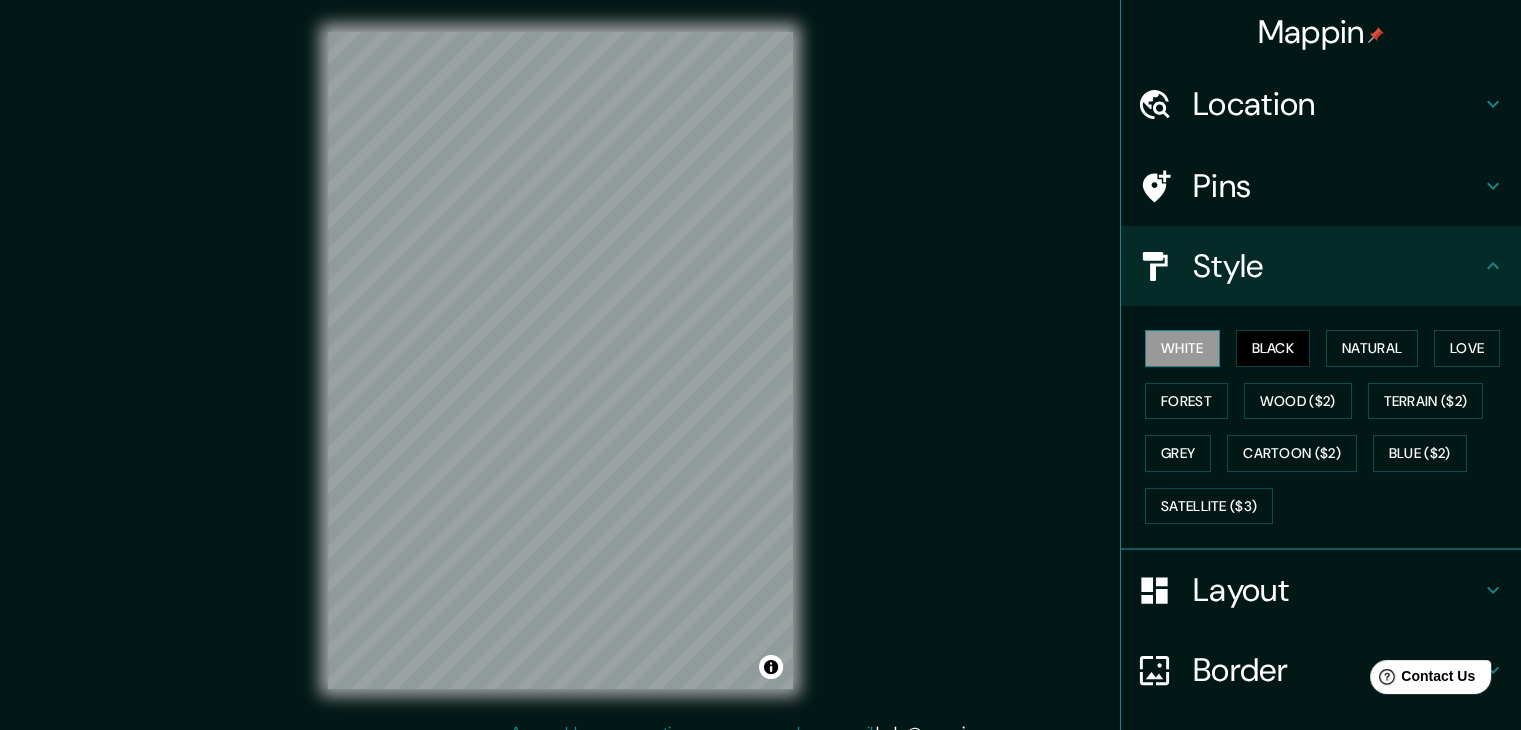 click on "White" at bounding box center (1182, 348) 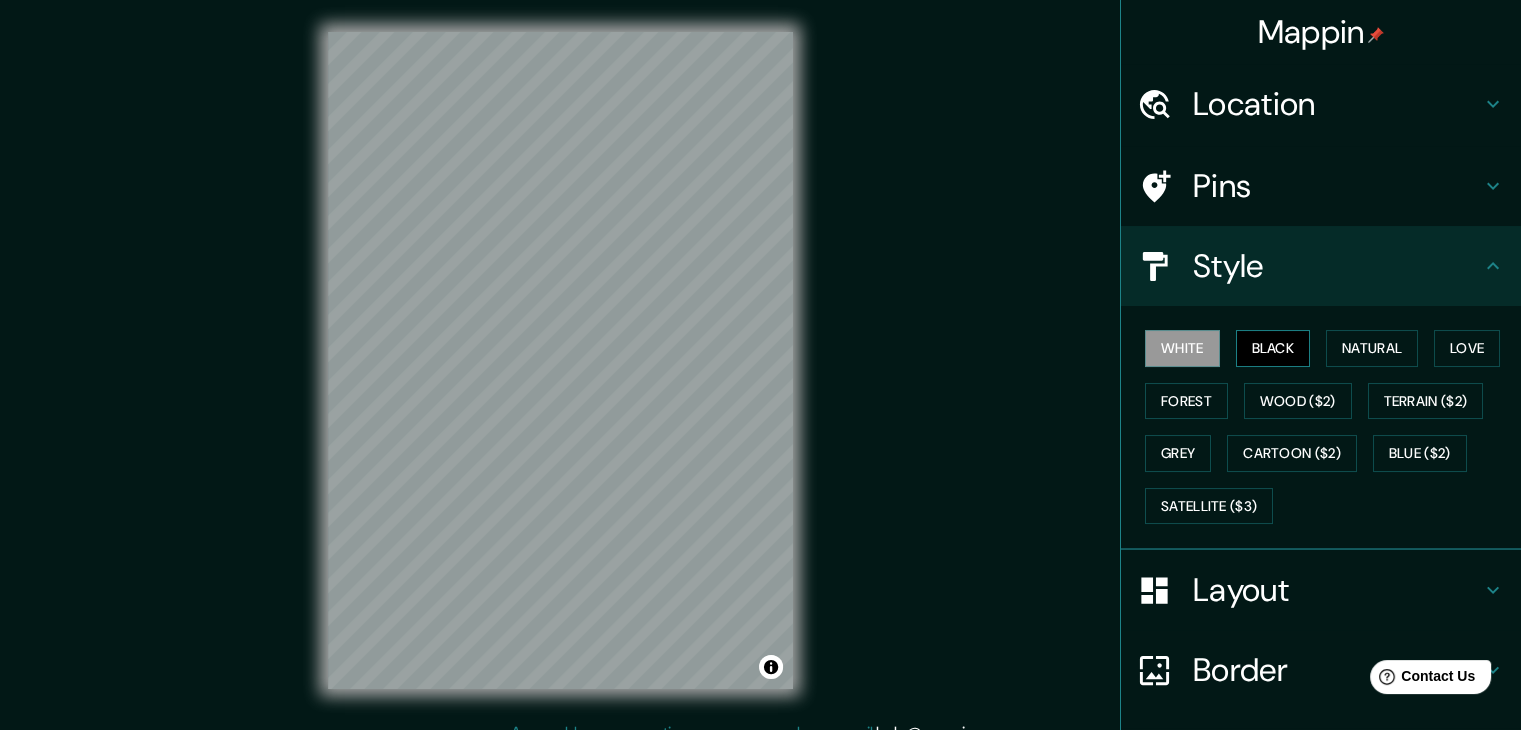 click on "Black" at bounding box center [1273, 348] 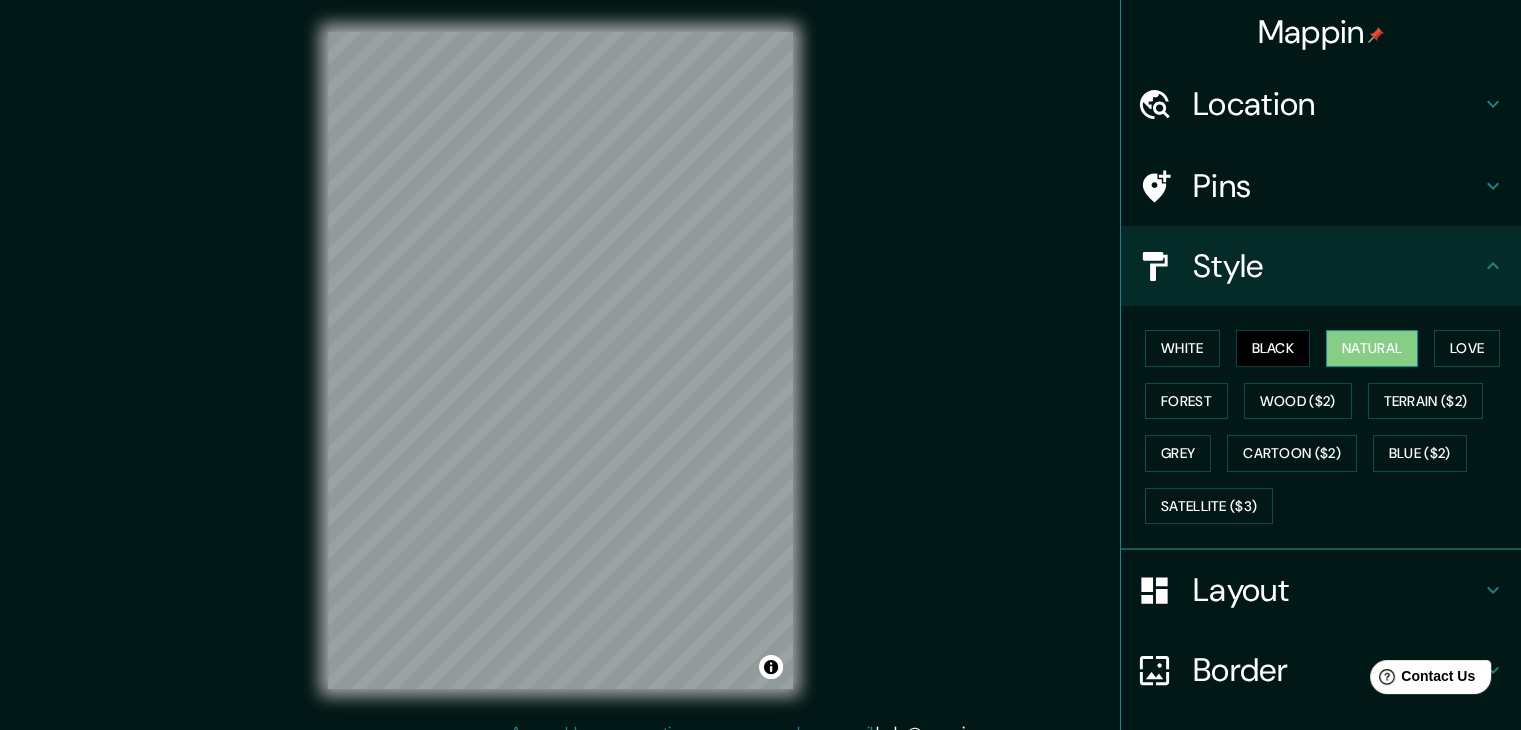 click on "Natural" at bounding box center (1372, 348) 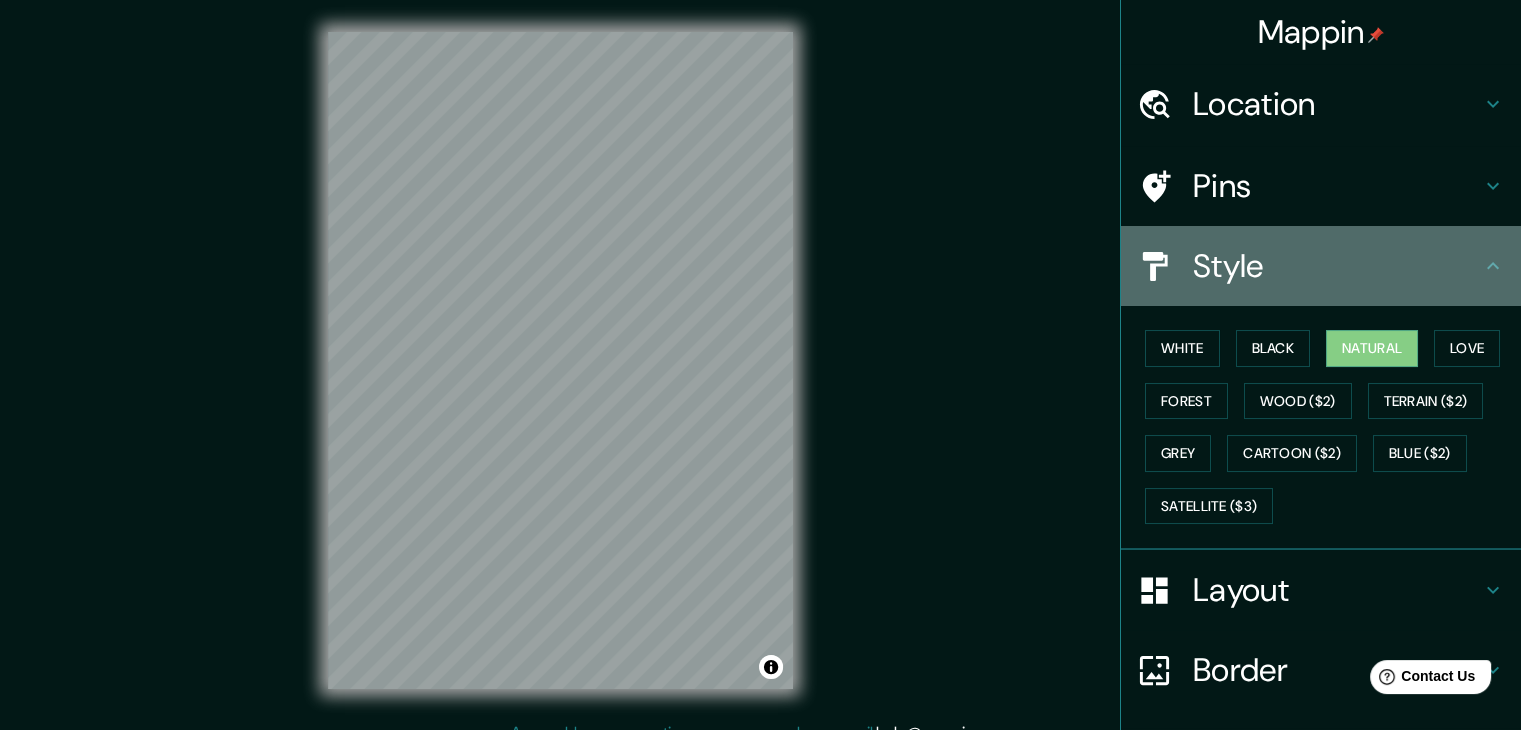 click on "Style" at bounding box center [1321, 266] 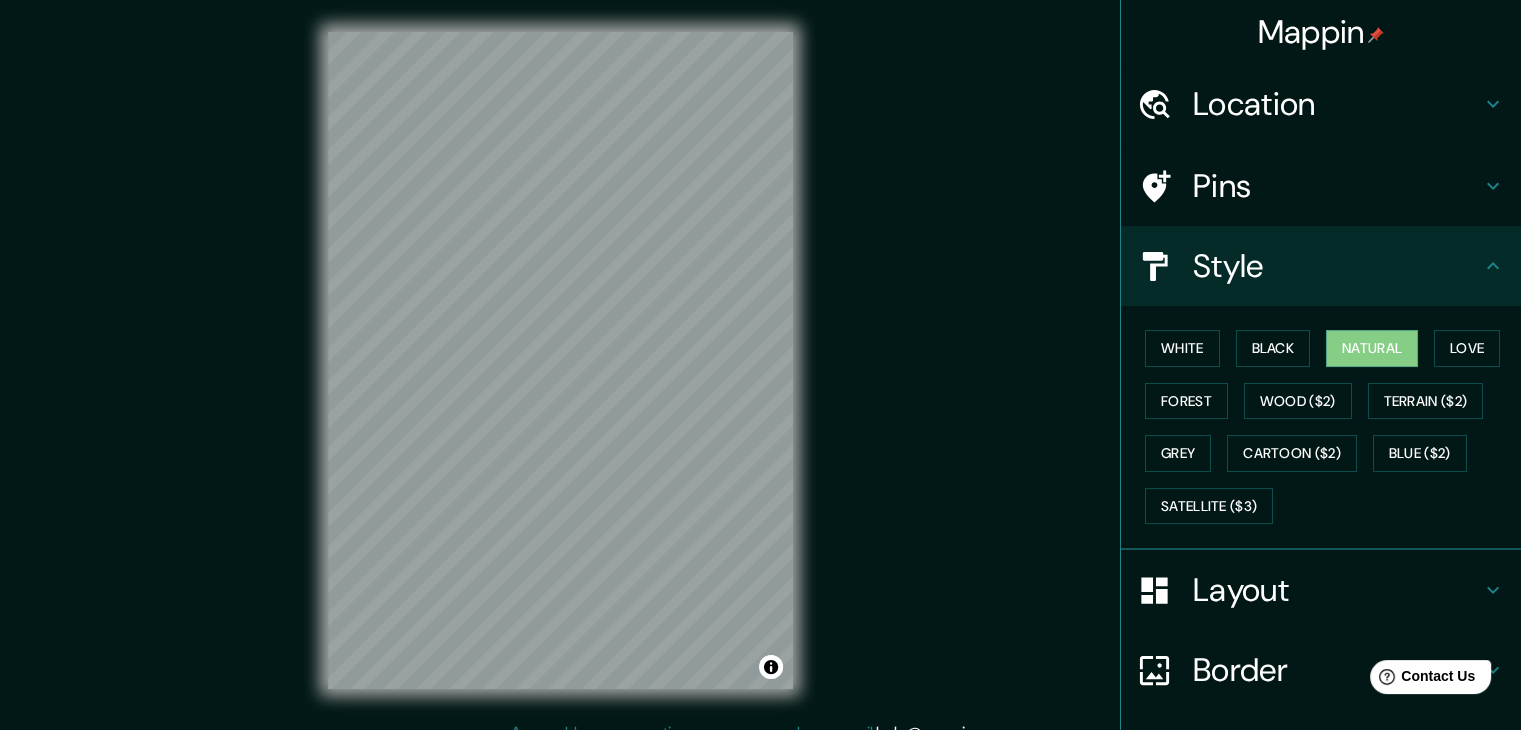 click on "Pins" at bounding box center [1337, 186] 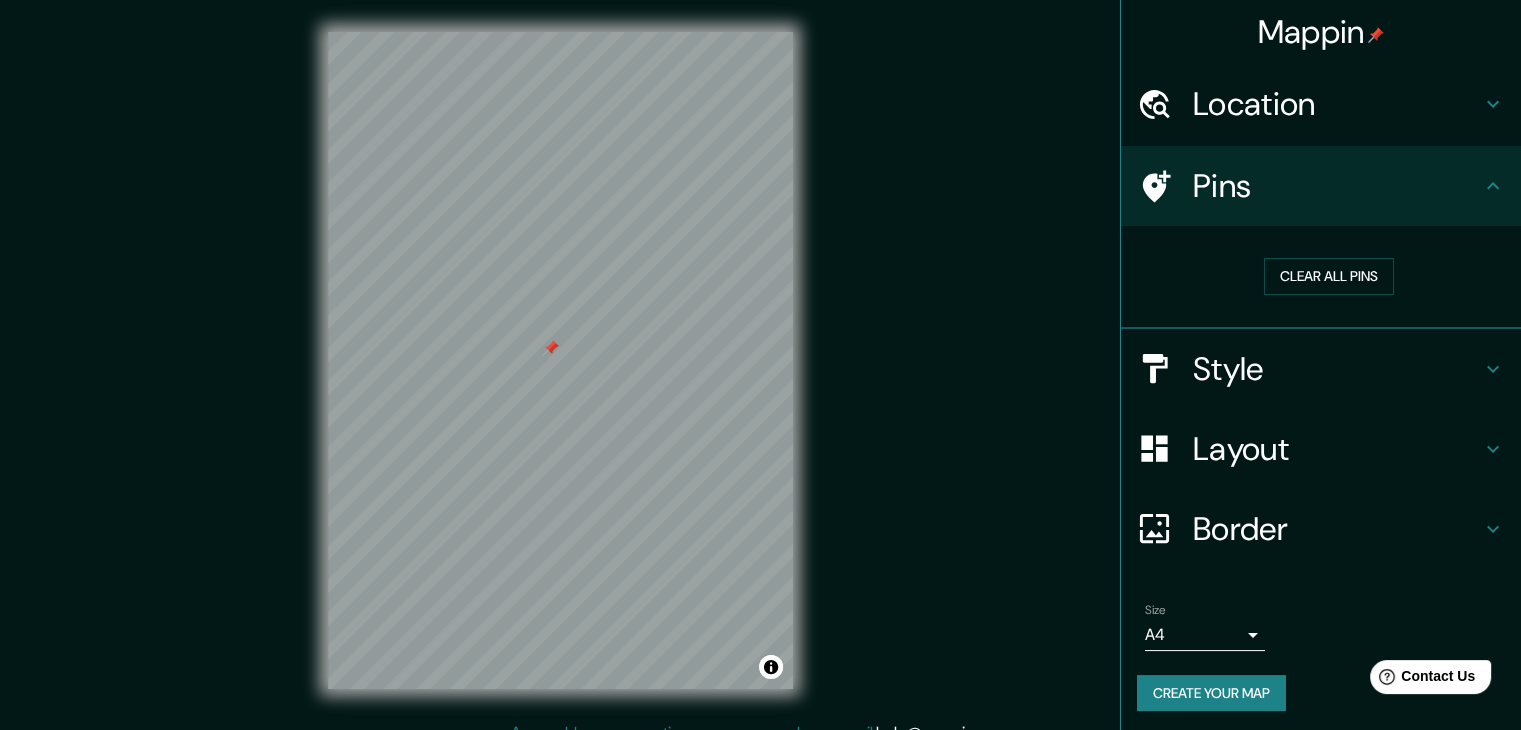 click at bounding box center (551, 348) 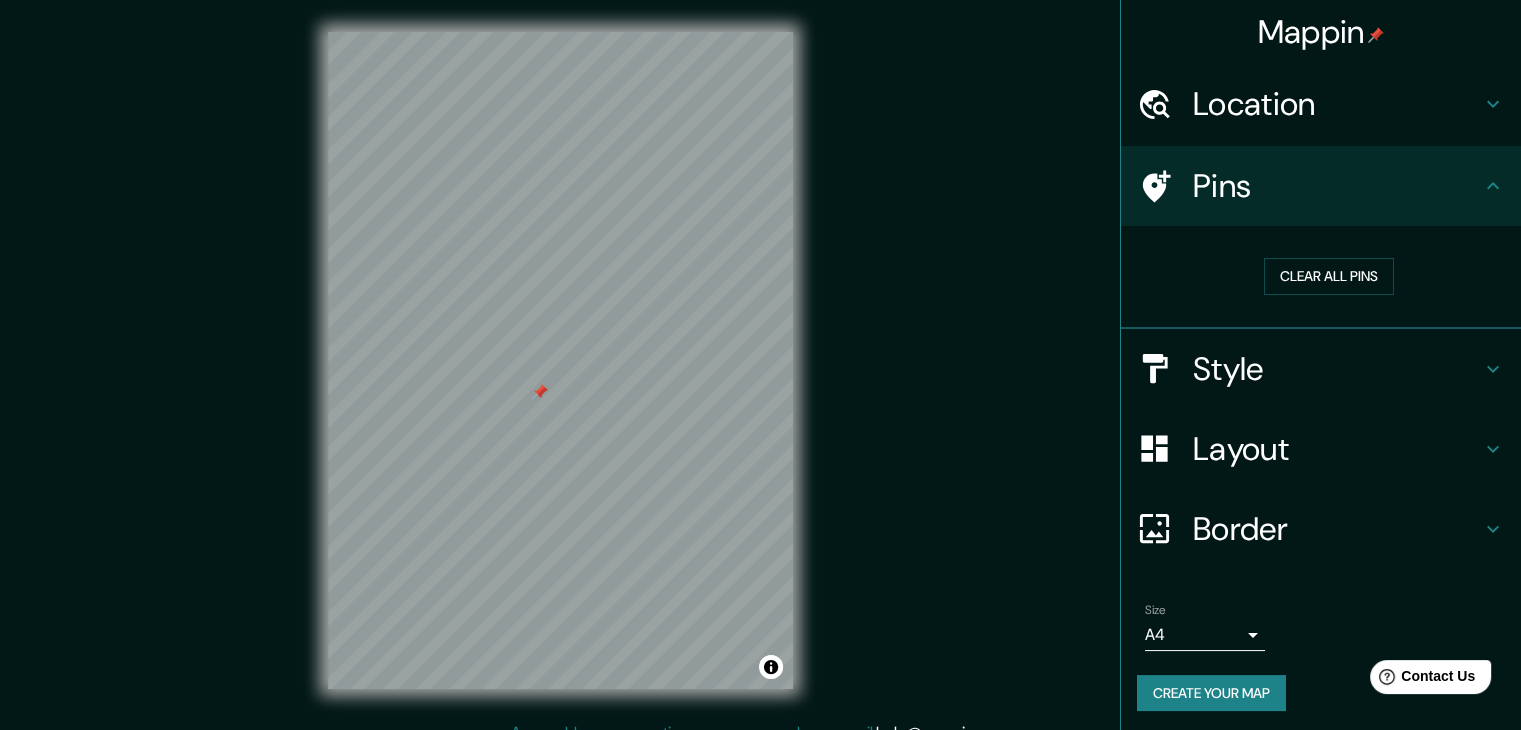 click at bounding box center (540, 392) 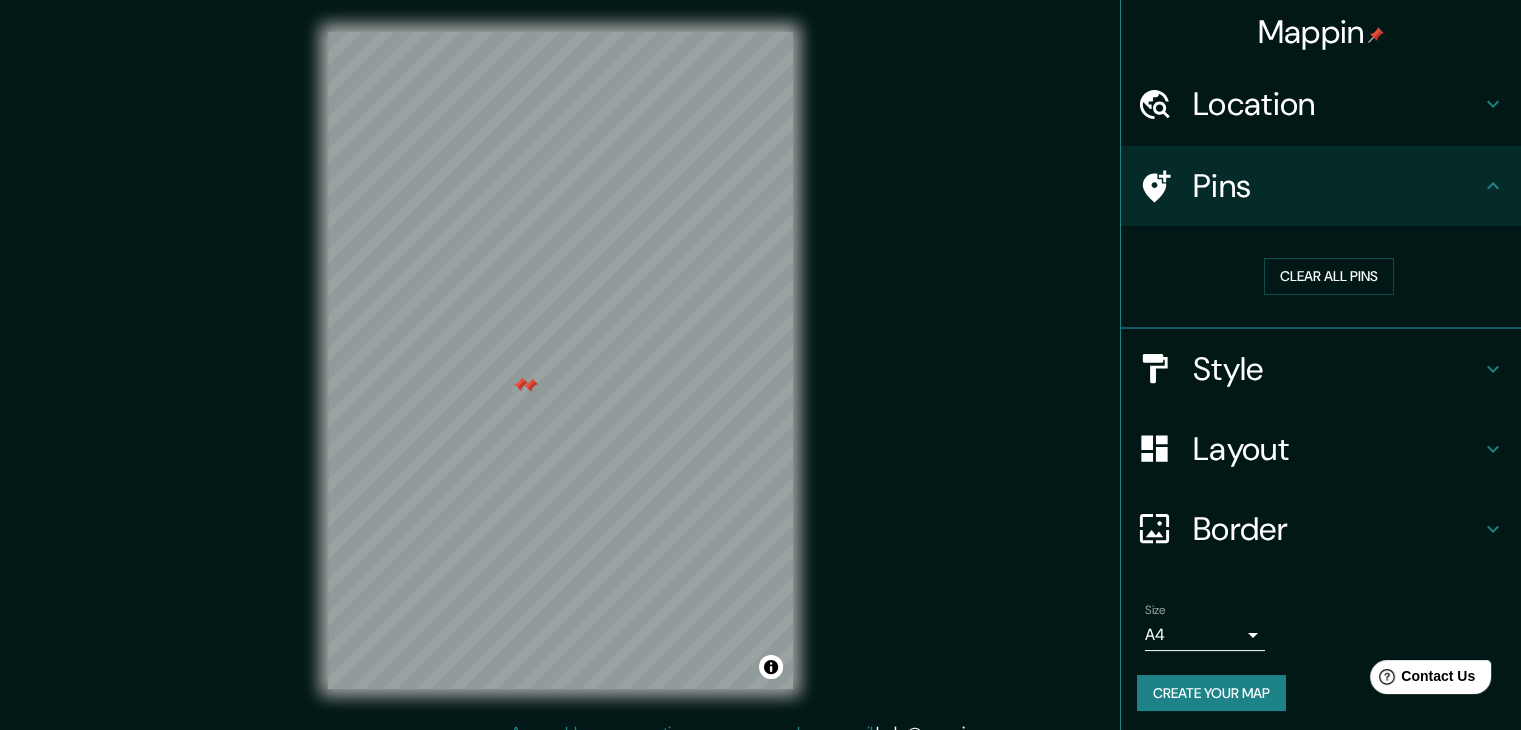 click at bounding box center (530, 386) 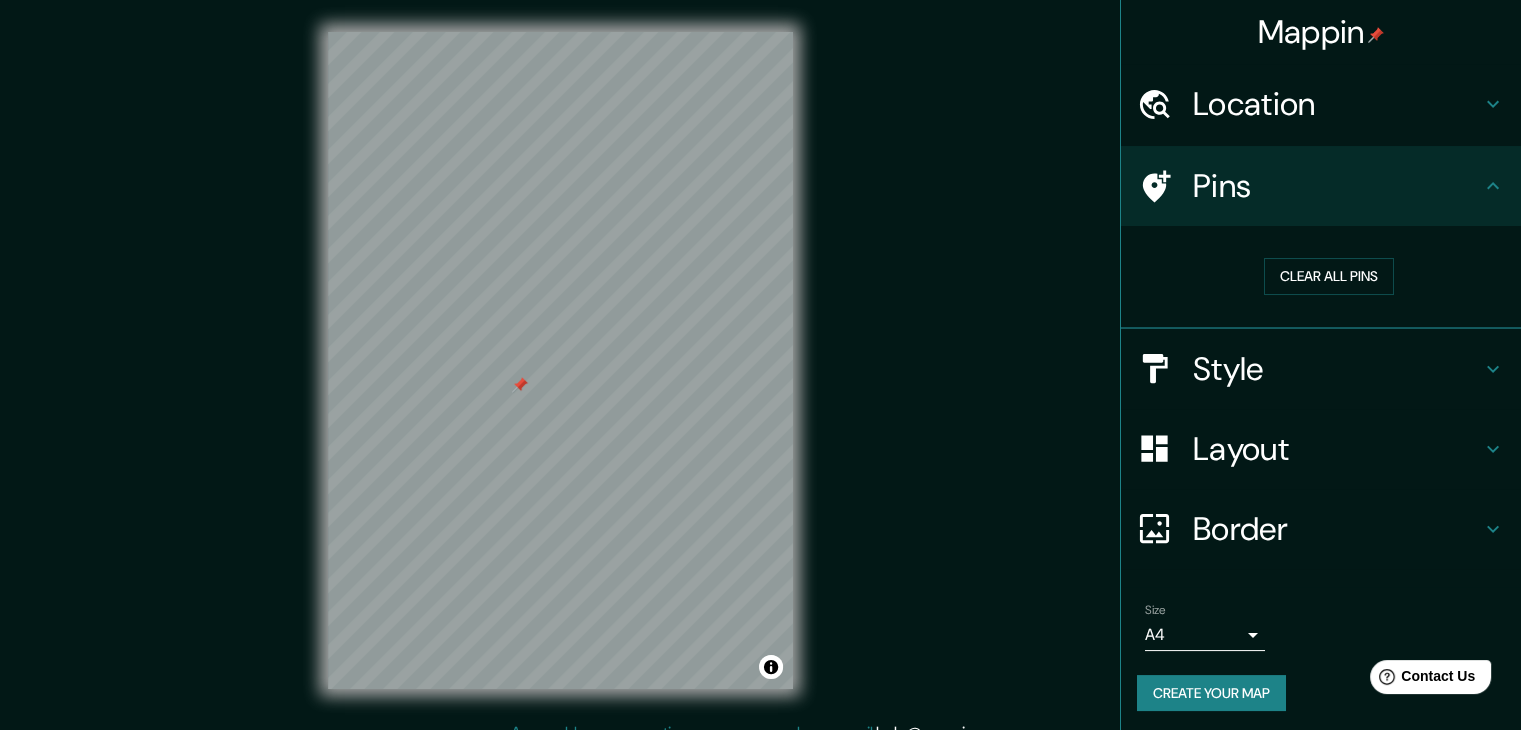 click at bounding box center [520, 385] 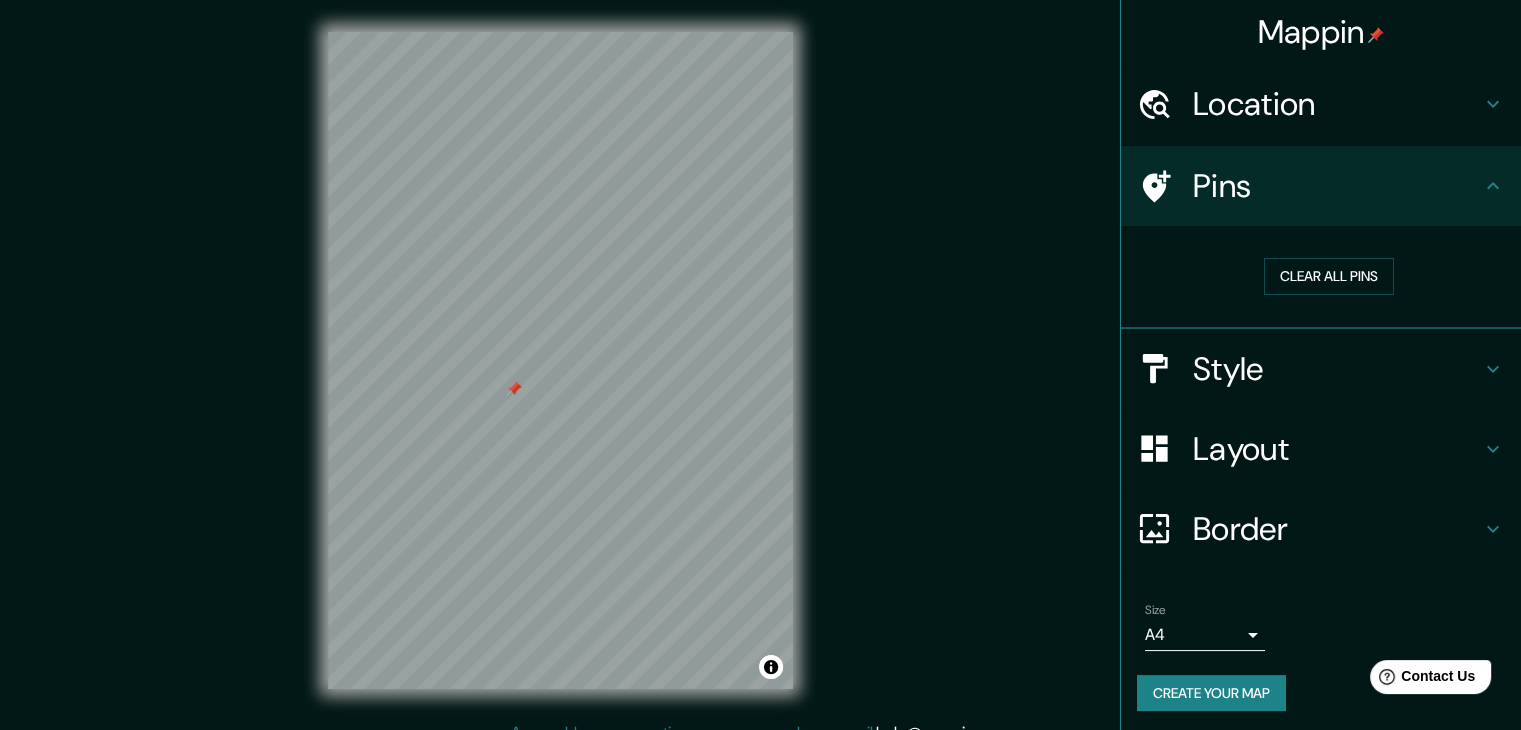 click on "Pins" at bounding box center [1337, 186] 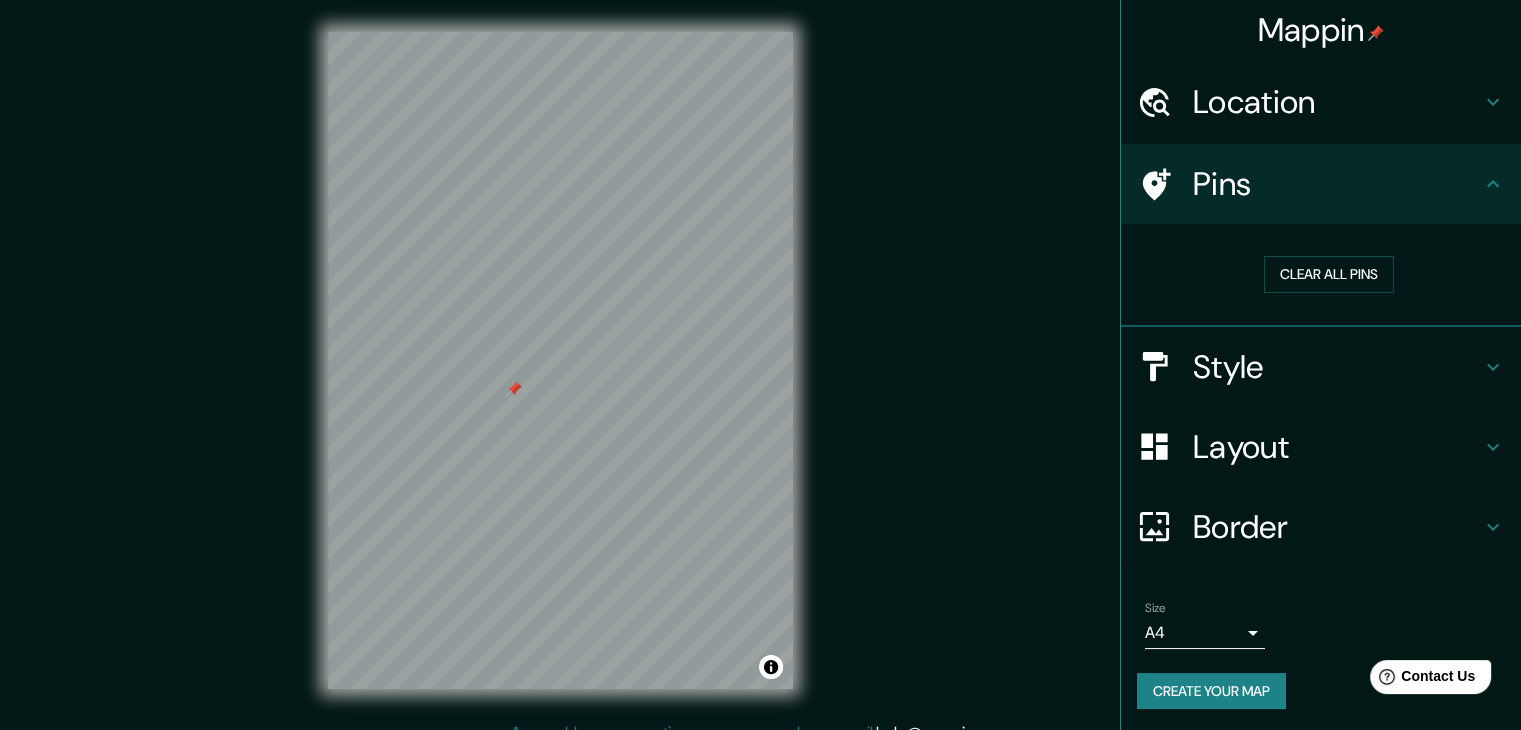 scroll, scrollTop: 4, scrollLeft: 0, axis: vertical 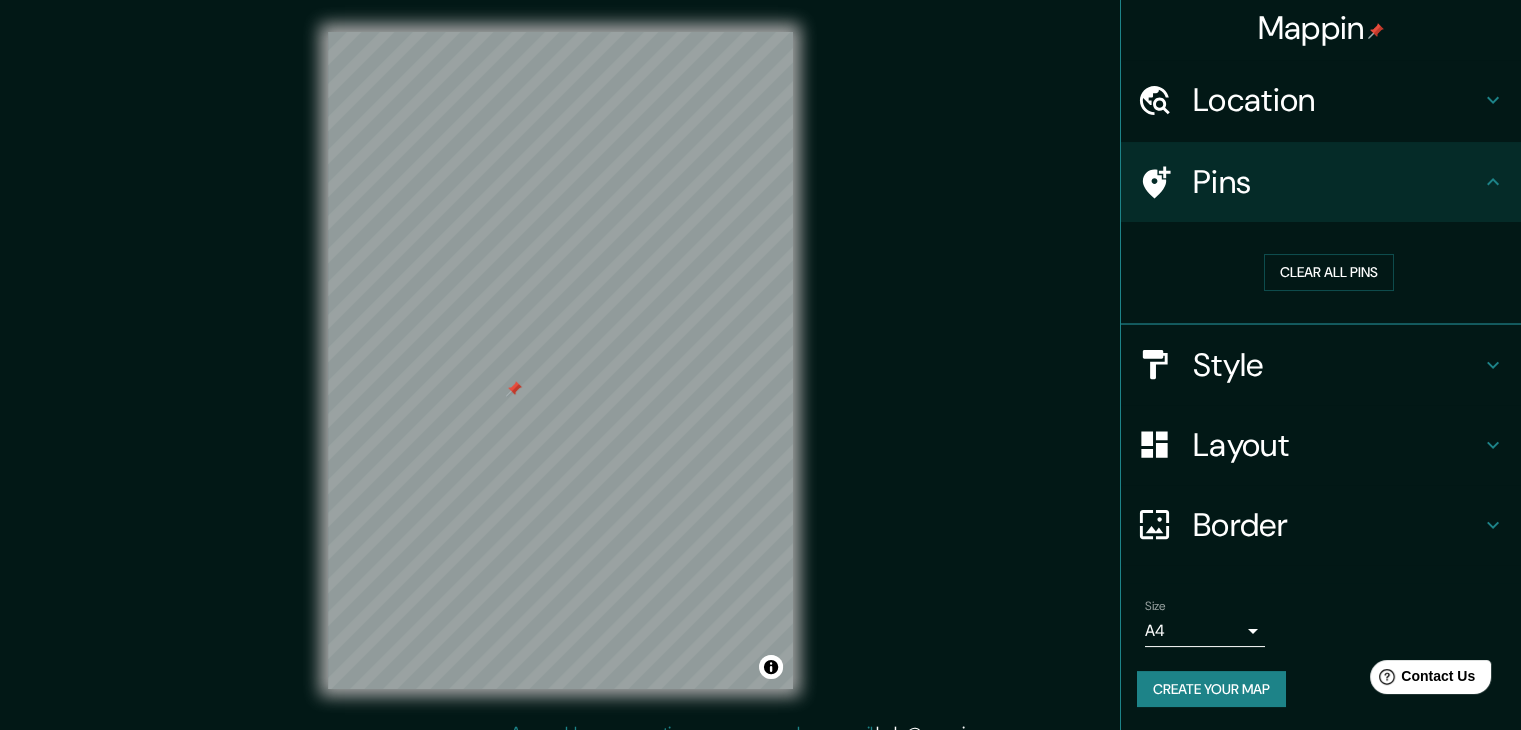 click on "Layout" at bounding box center (1321, 445) 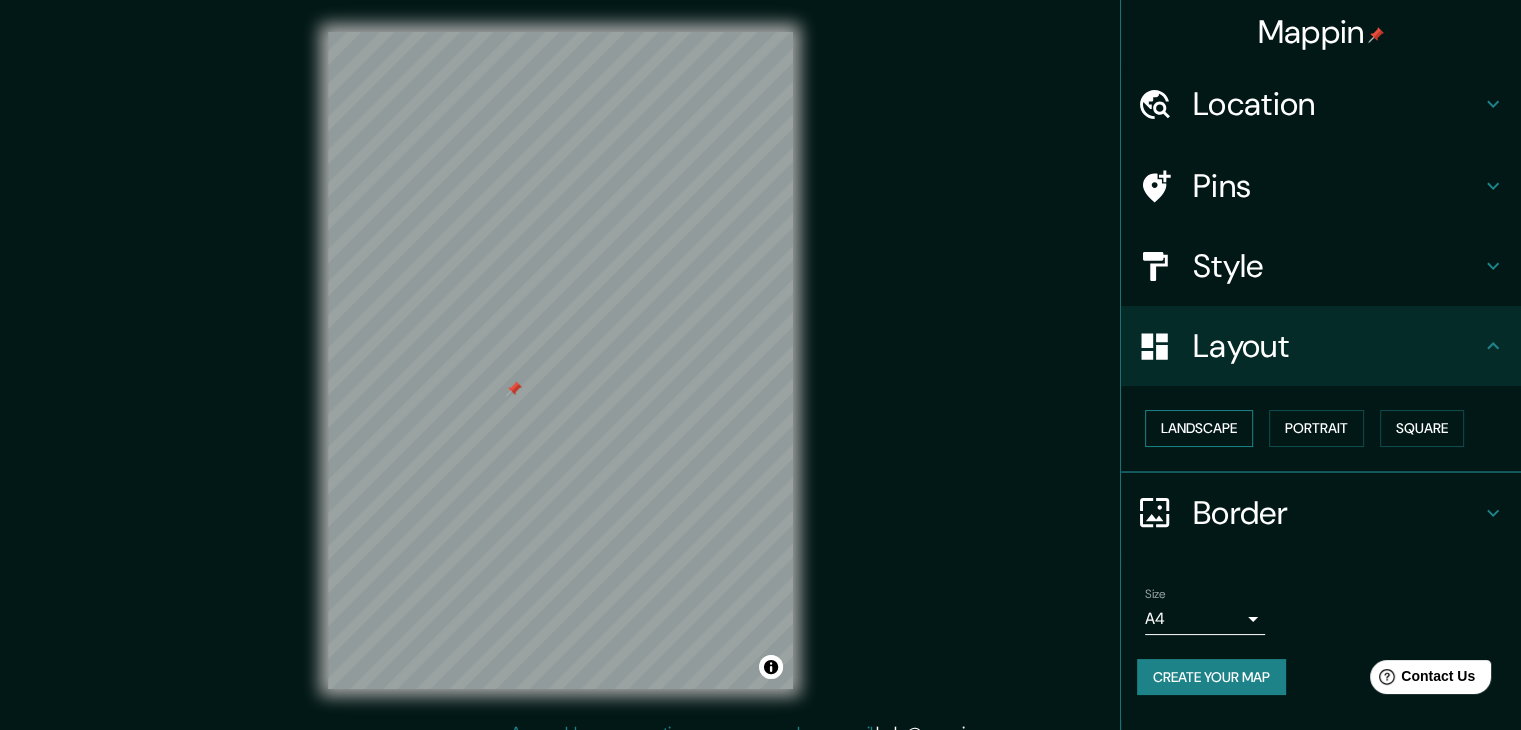 scroll, scrollTop: 0, scrollLeft: 0, axis: both 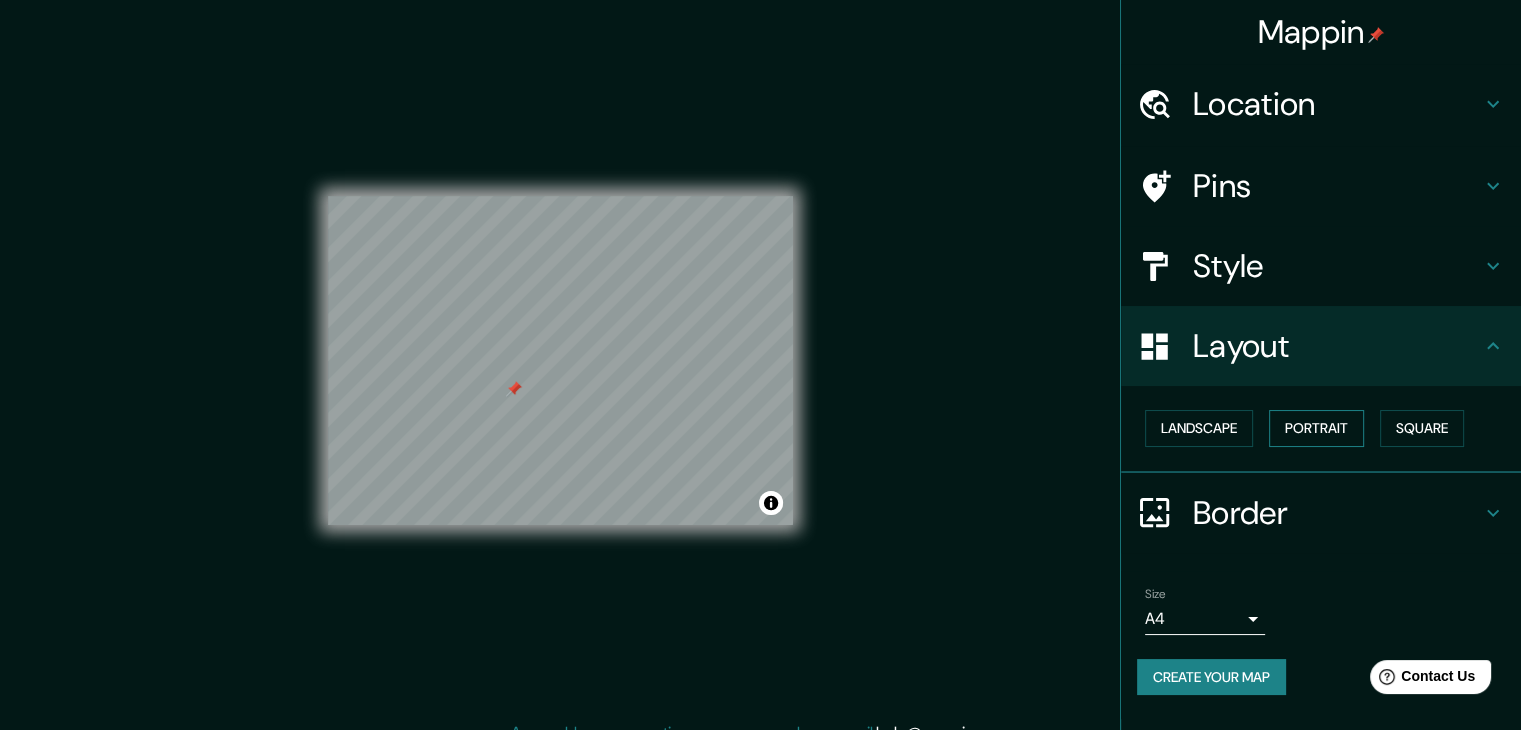 click on "Portrait" at bounding box center (1316, 428) 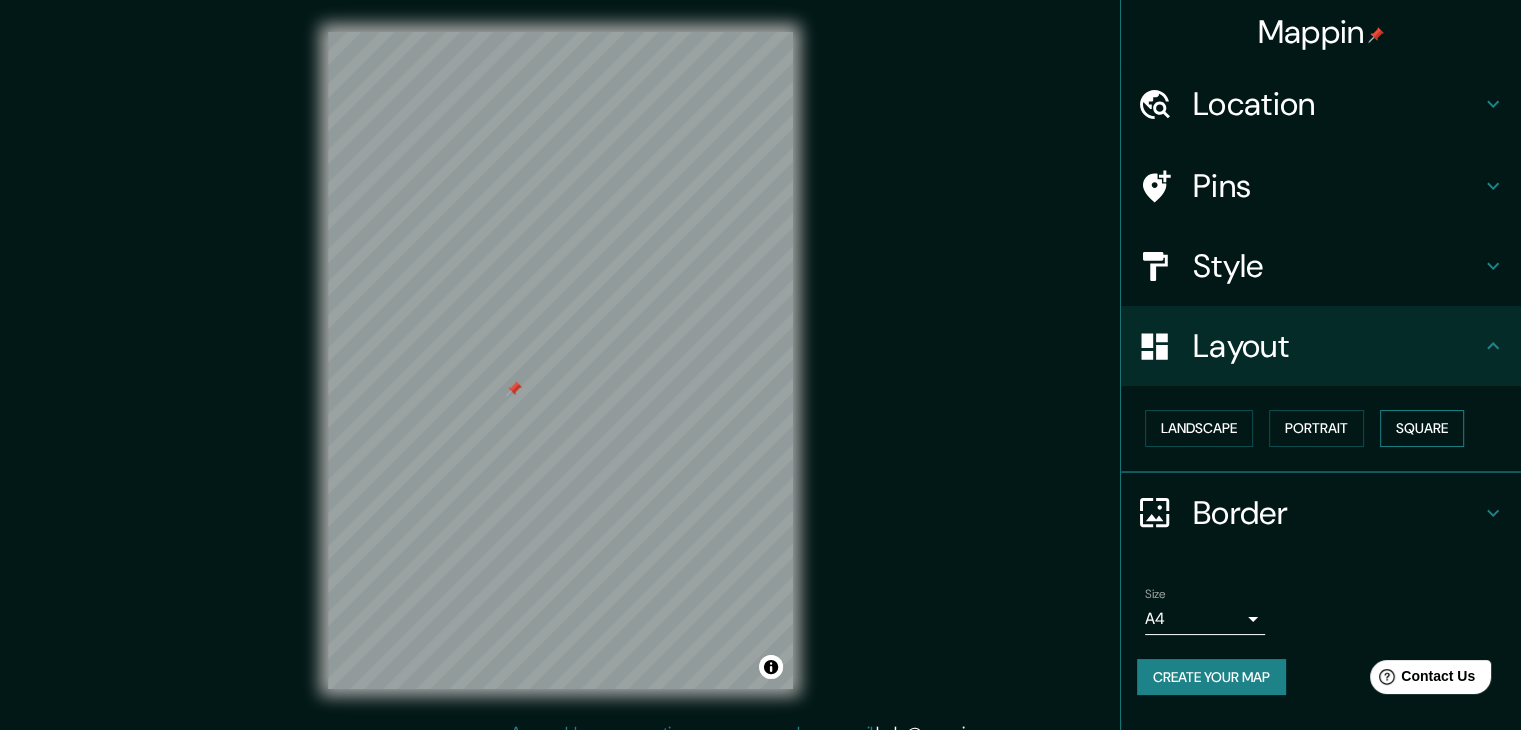 click on "Square" at bounding box center (1422, 428) 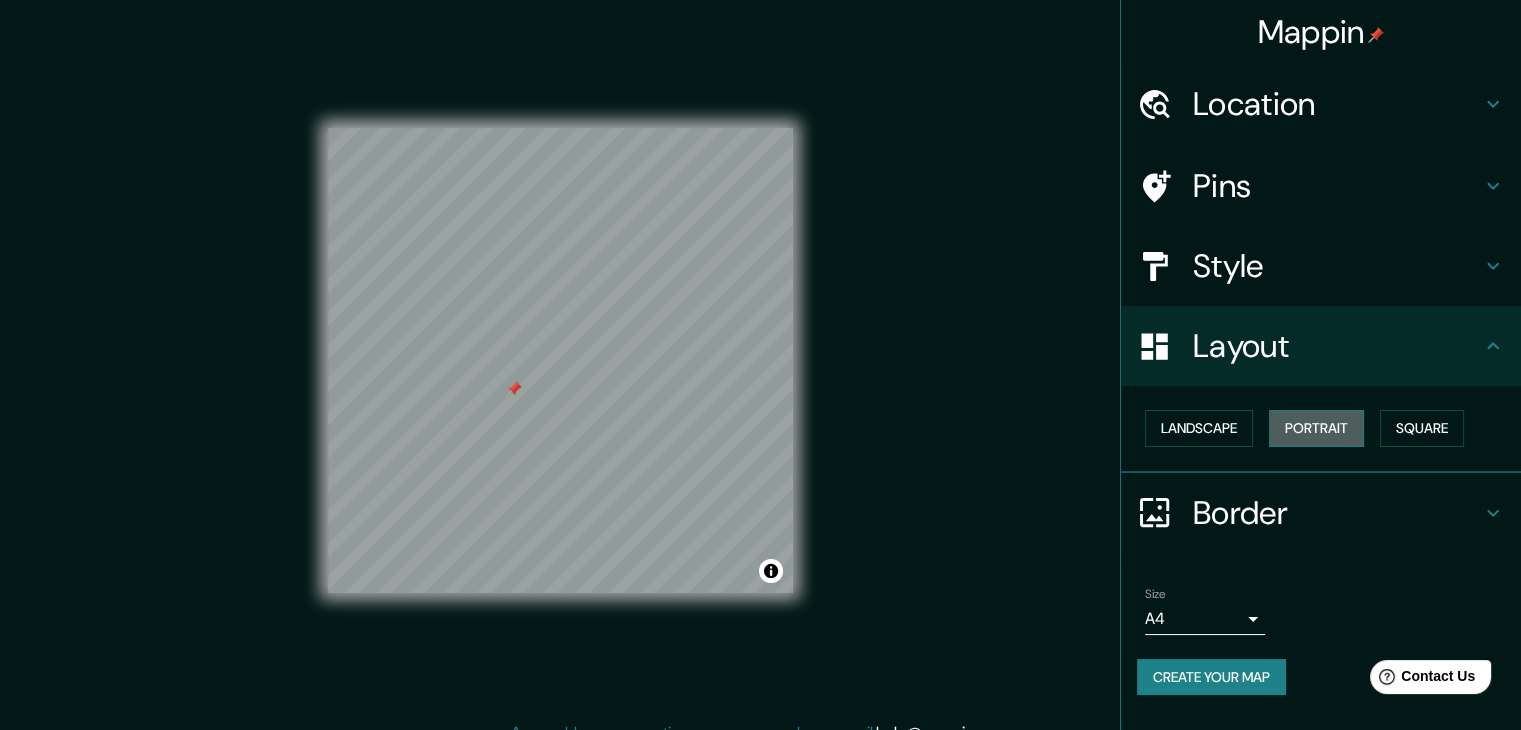click on "Portrait" at bounding box center [1316, 428] 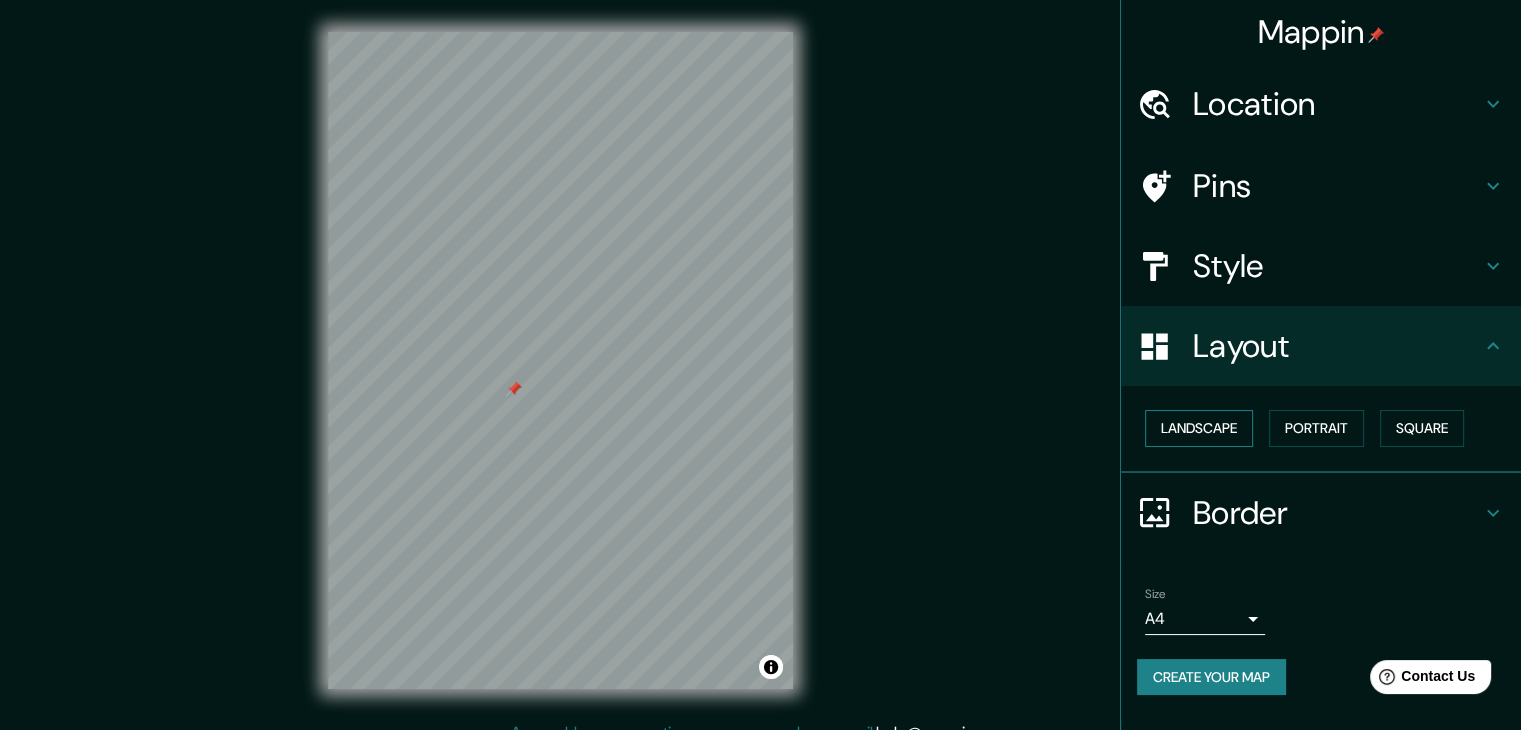 click on "Landscape" at bounding box center [1199, 428] 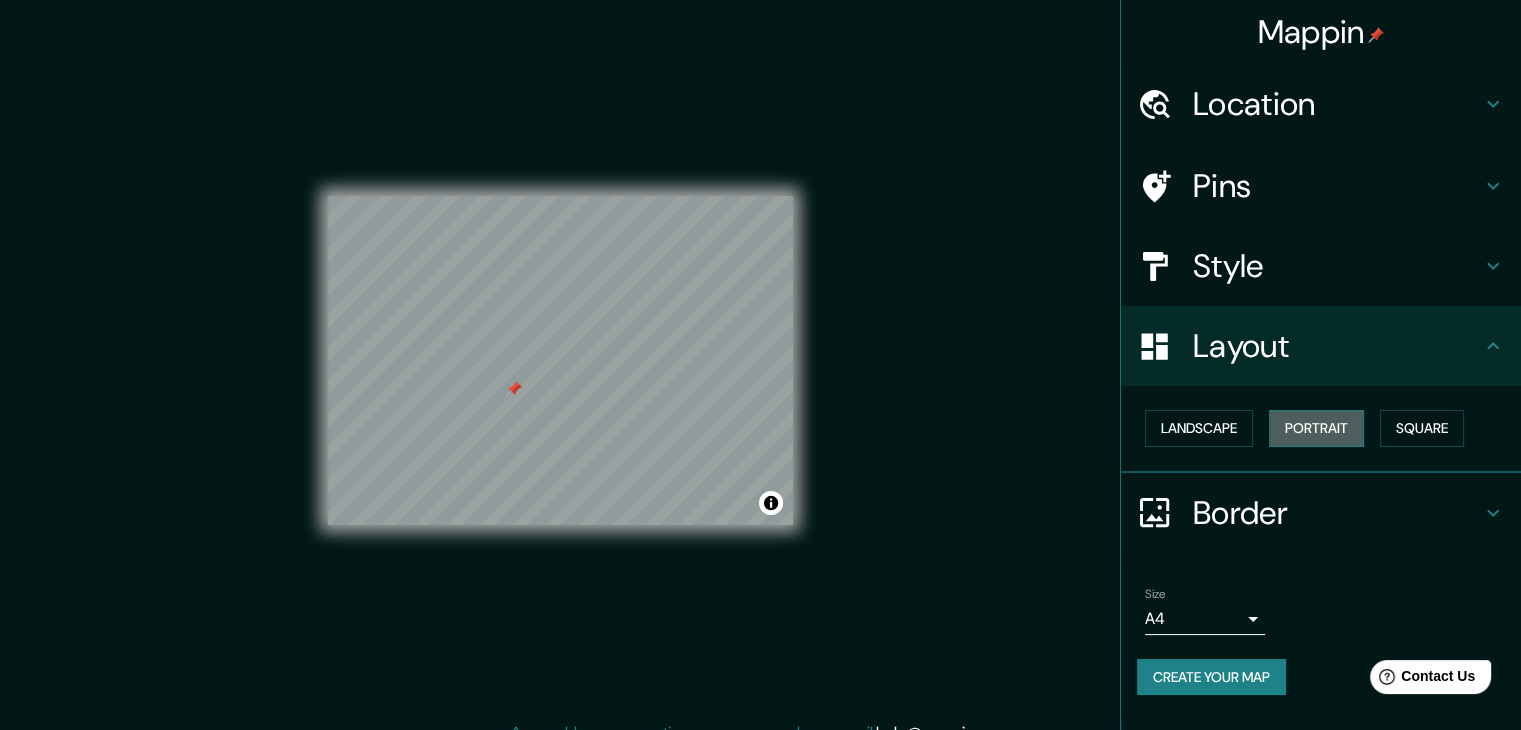 click on "Portrait" at bounding box center (1316, 428) 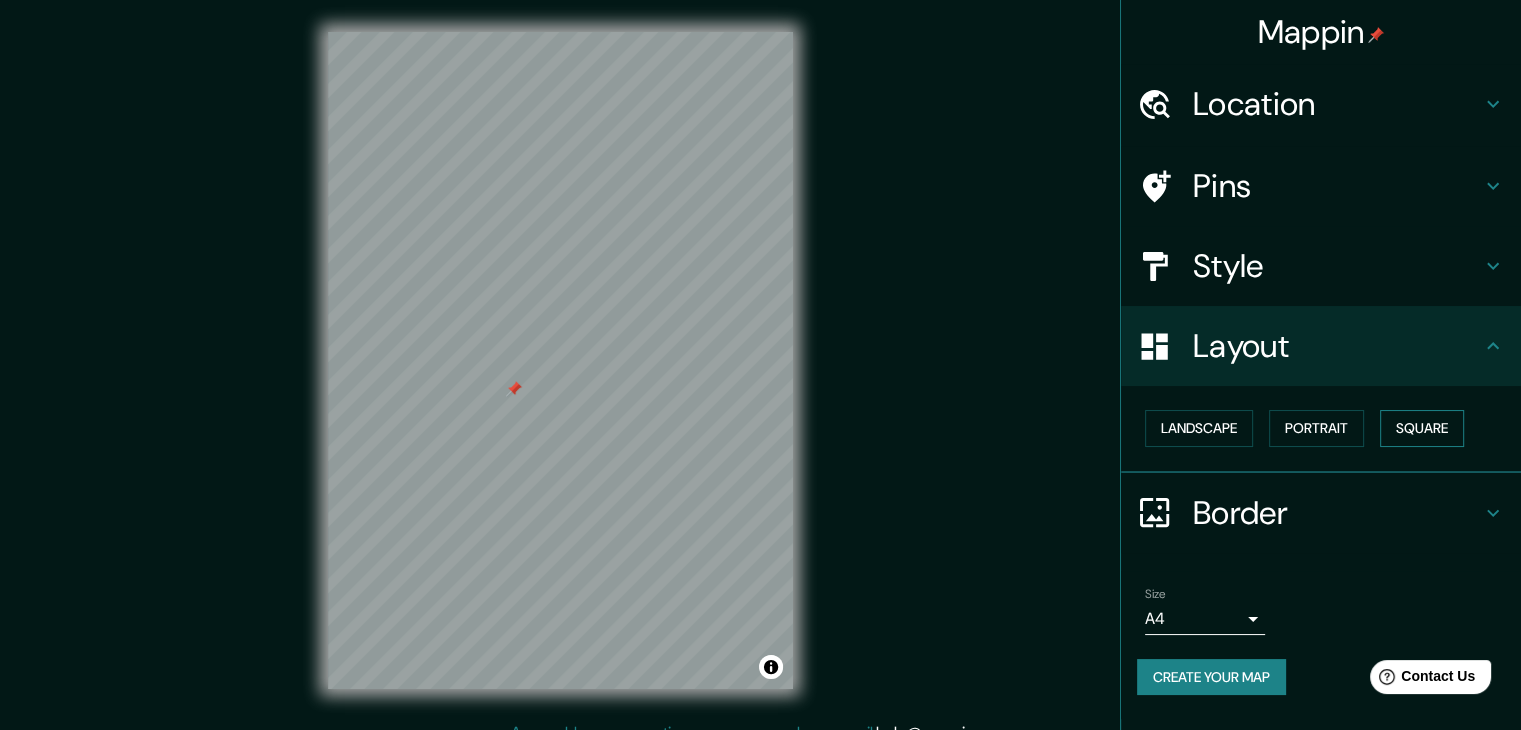 click on "Square" at bounding box center (1422, 428) 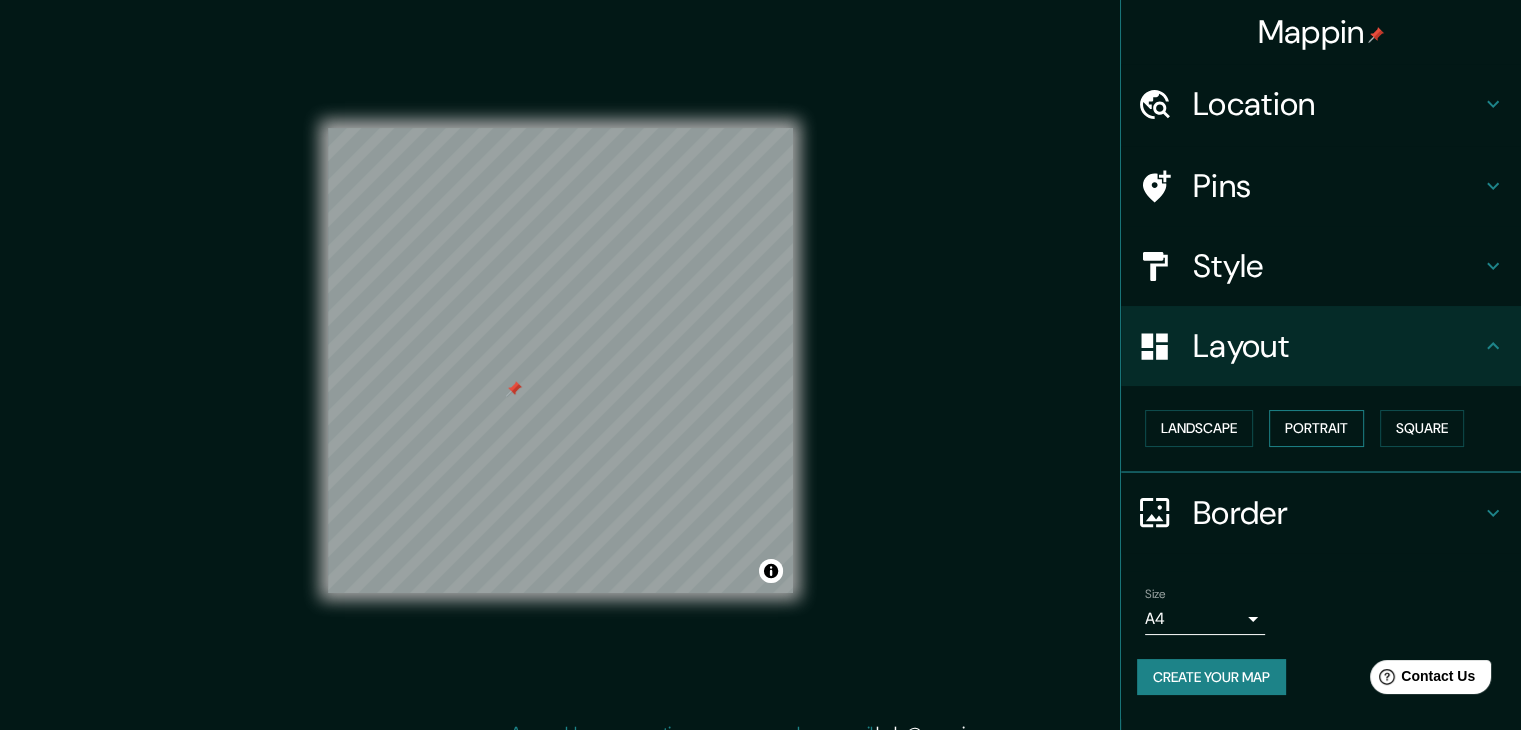 click on "Portrait" at bounding box center (1316, 428) 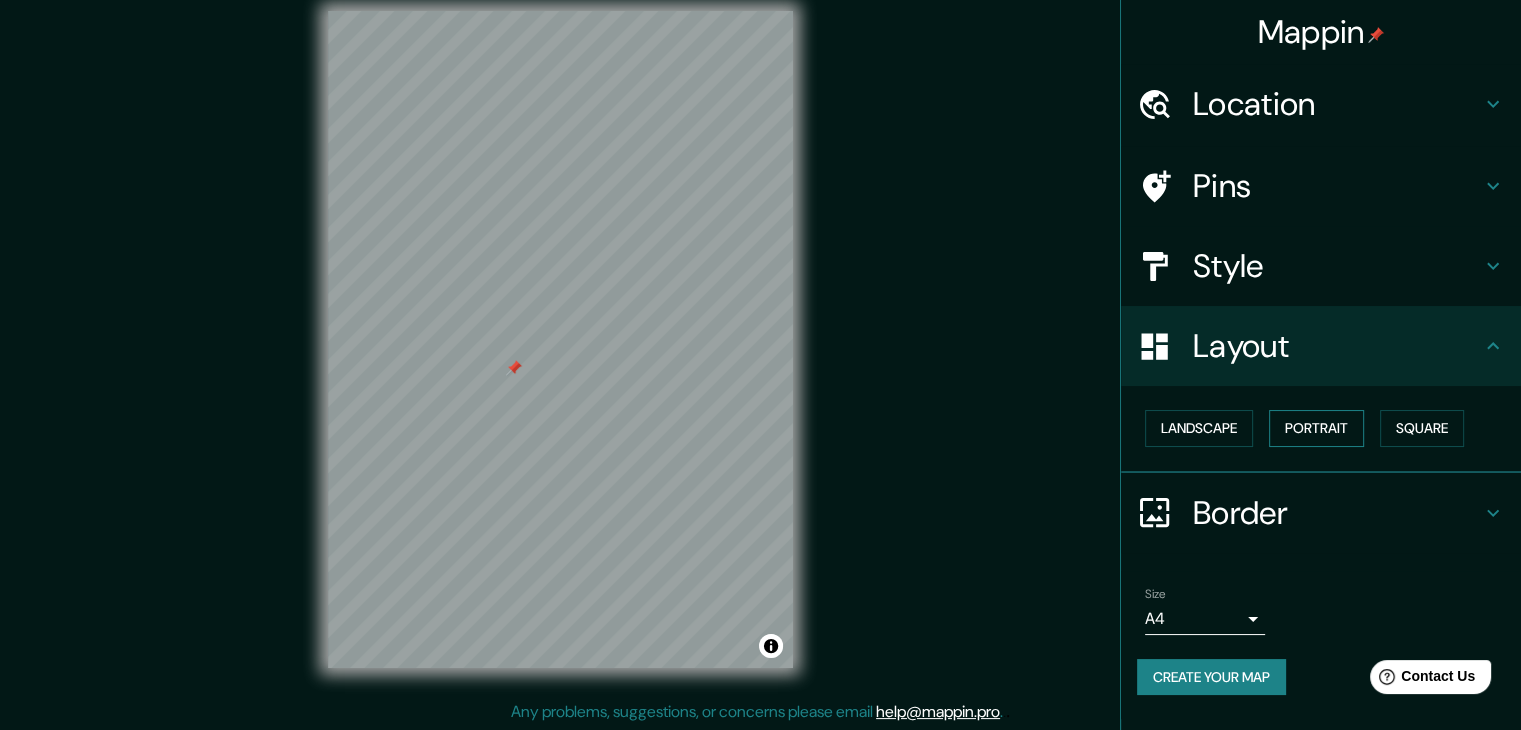 scroll, scrollTop: 23, scrollLeft: 0, axis: vertical 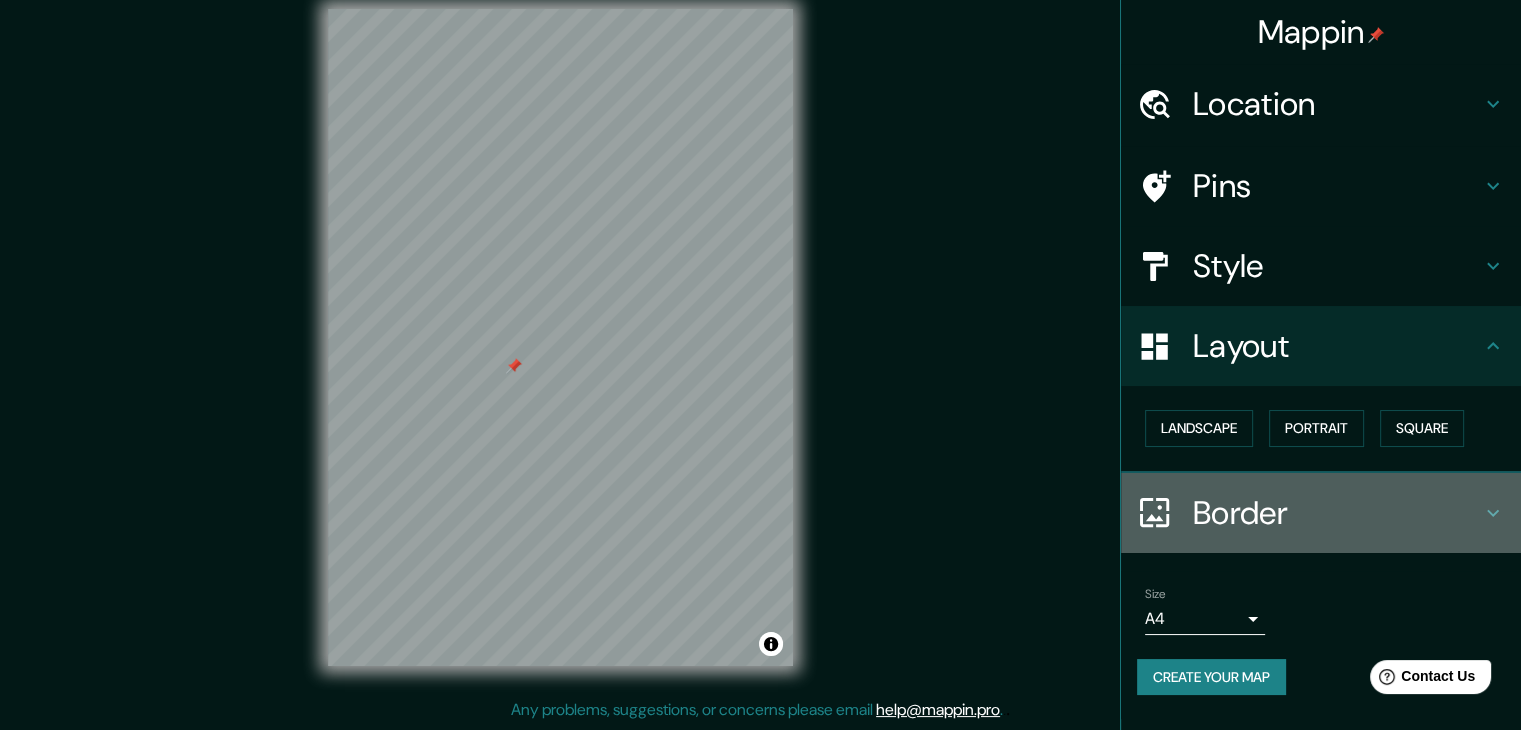 click on "Border" at bounding box center (1321, 513) 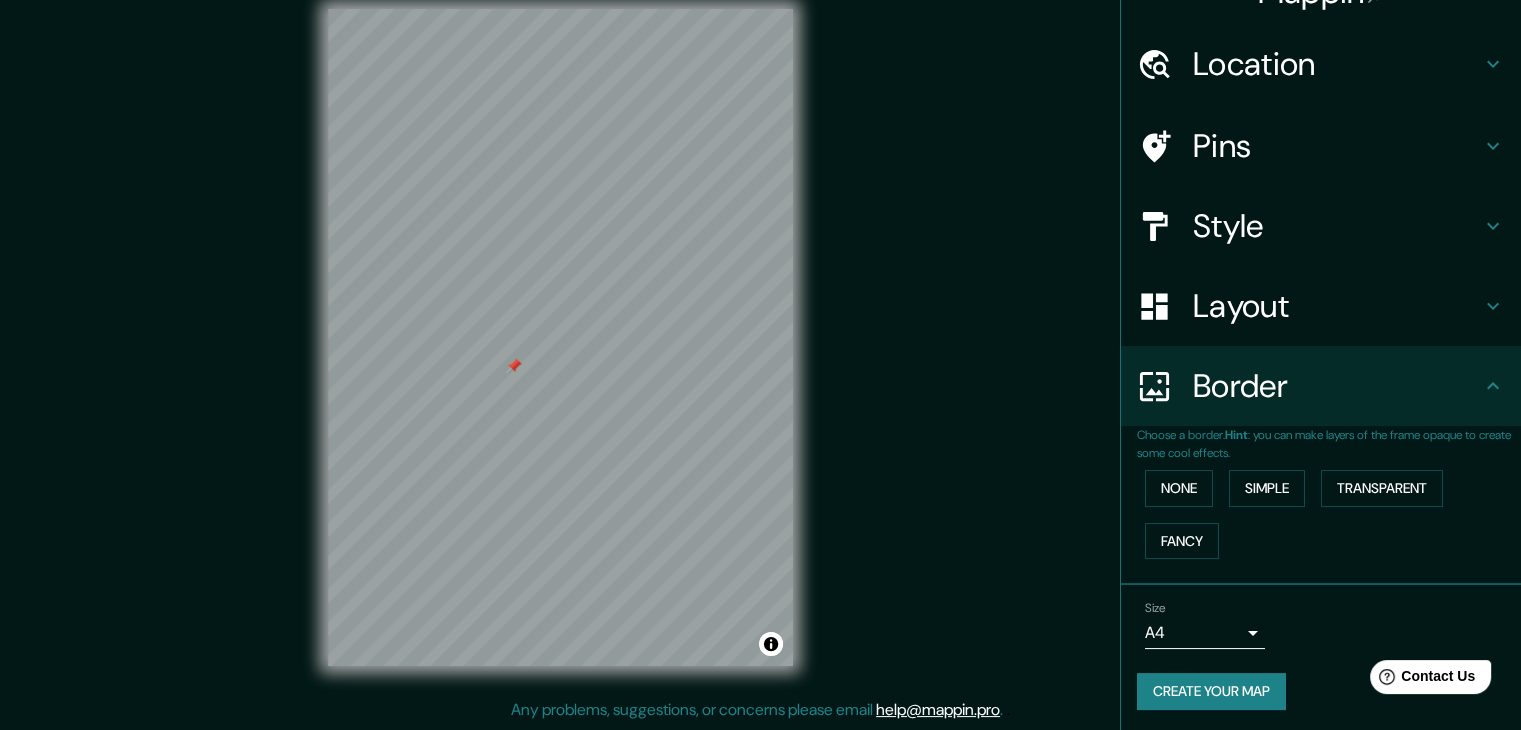 scroll, scrollTop: 42, scrollLeft: 0, axis: vertical 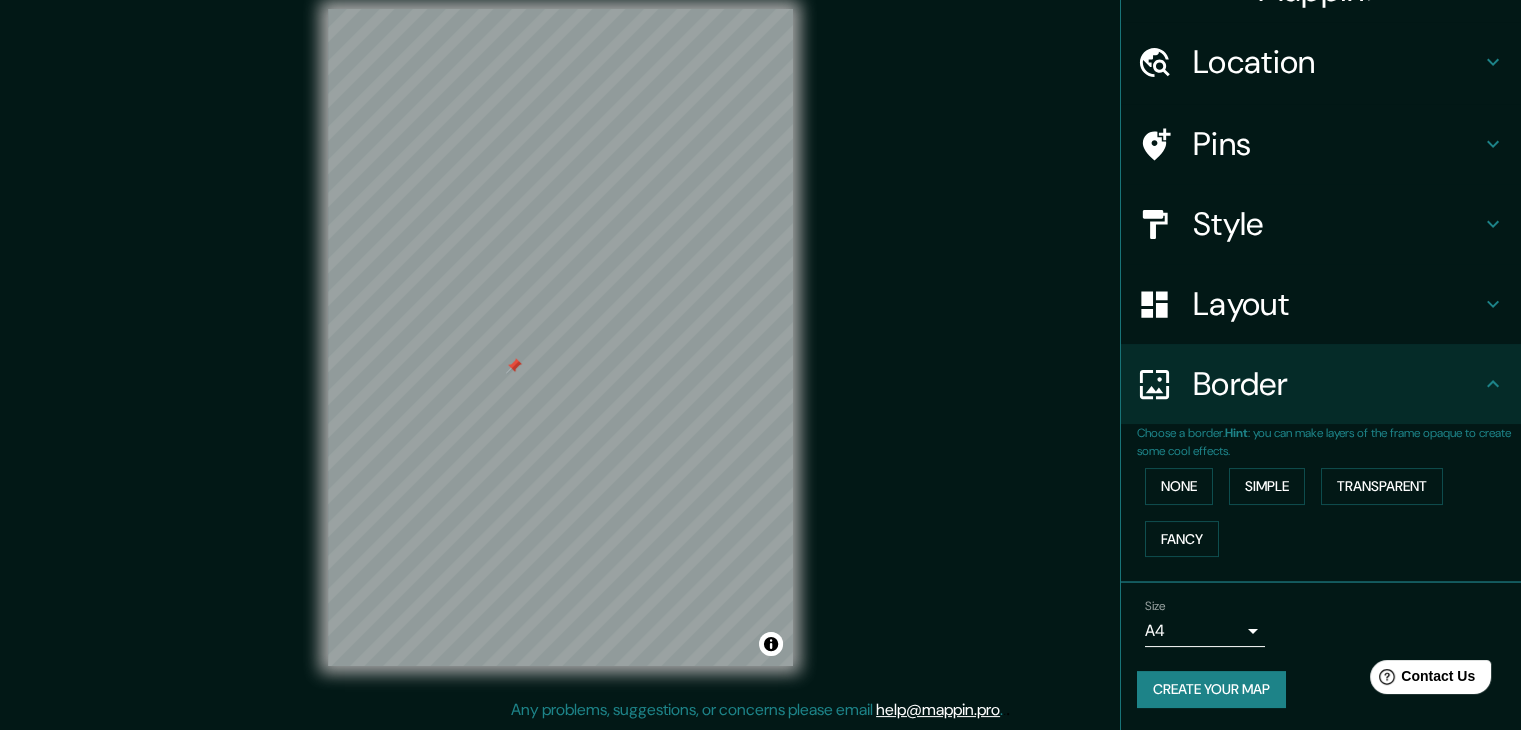 click on "None Simple Transparent Fancy" at bounding box center (1329, 512) 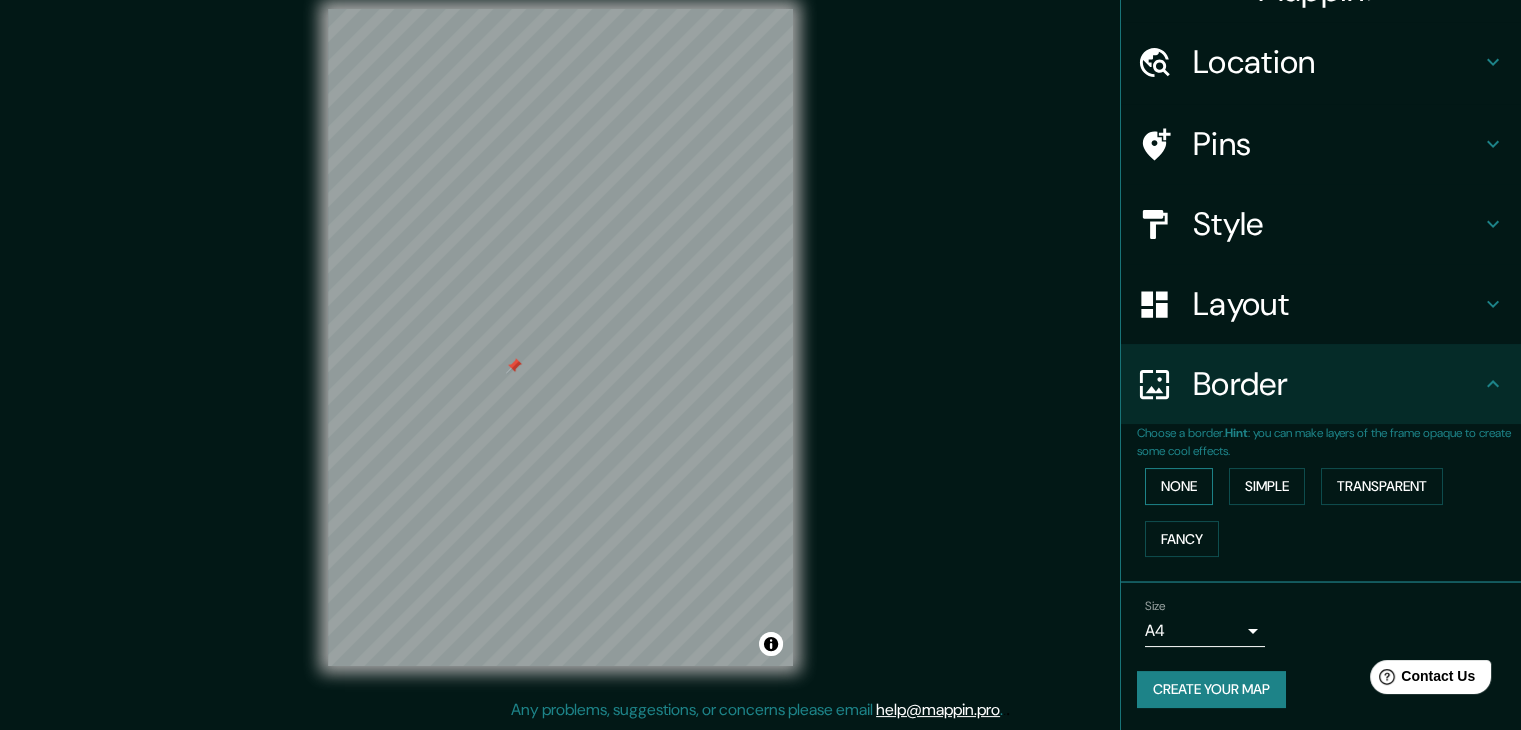click on "None" at bounding box center (1179, 486) 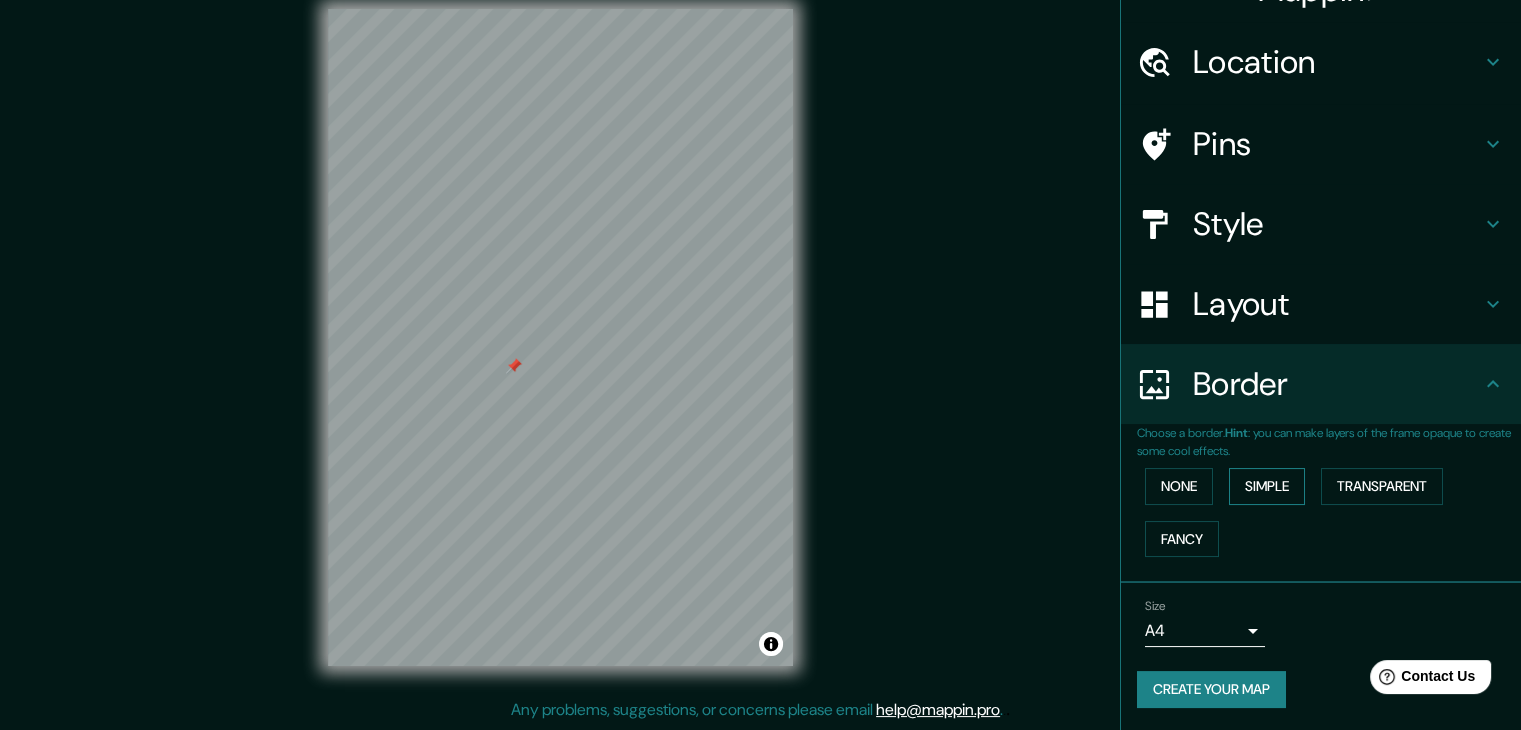 drag, startPoint x: 1169, startPoint y: 480, endPoint x: 1238, endPoint y: 479, distance: 69.00725 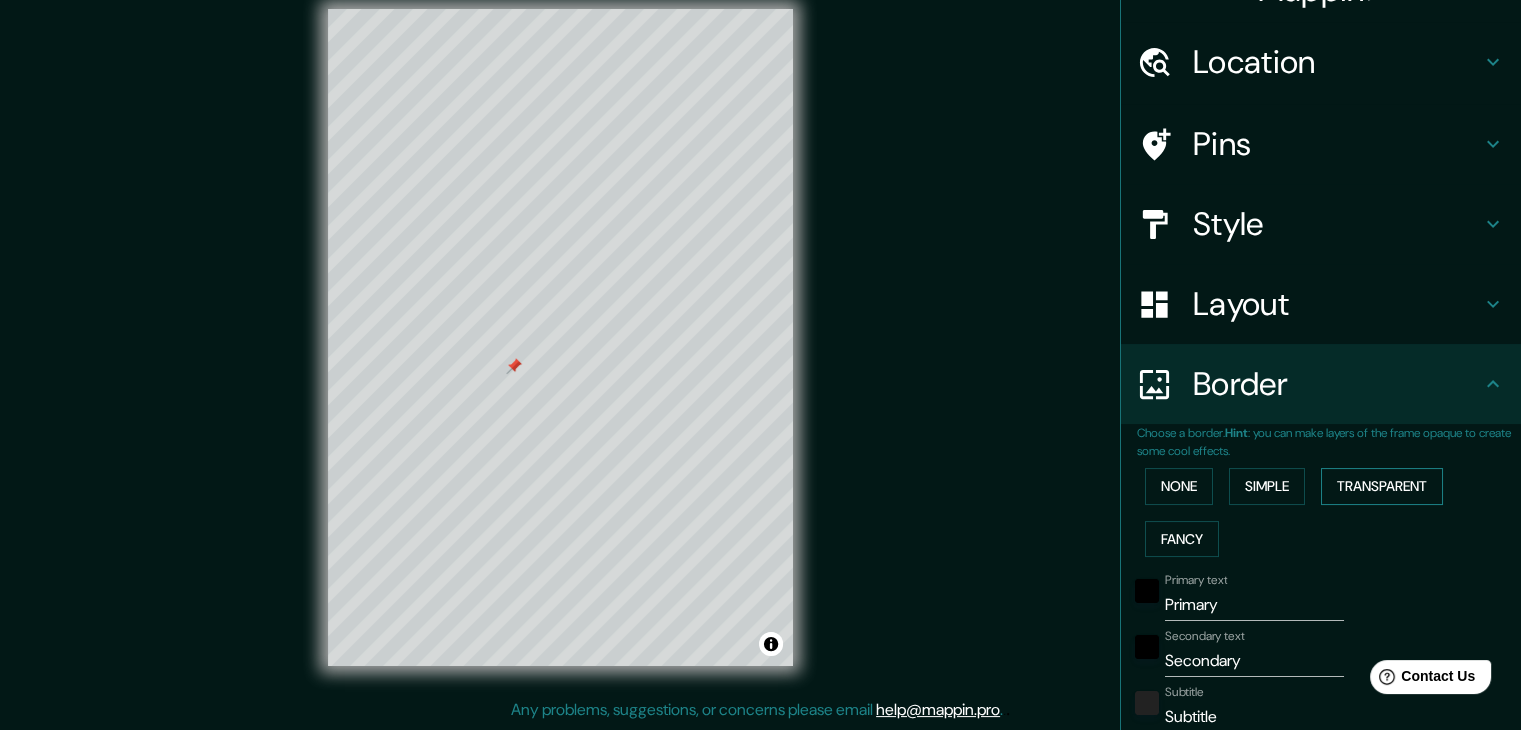 click on "Transparent" at bounding box center [1382, 486] 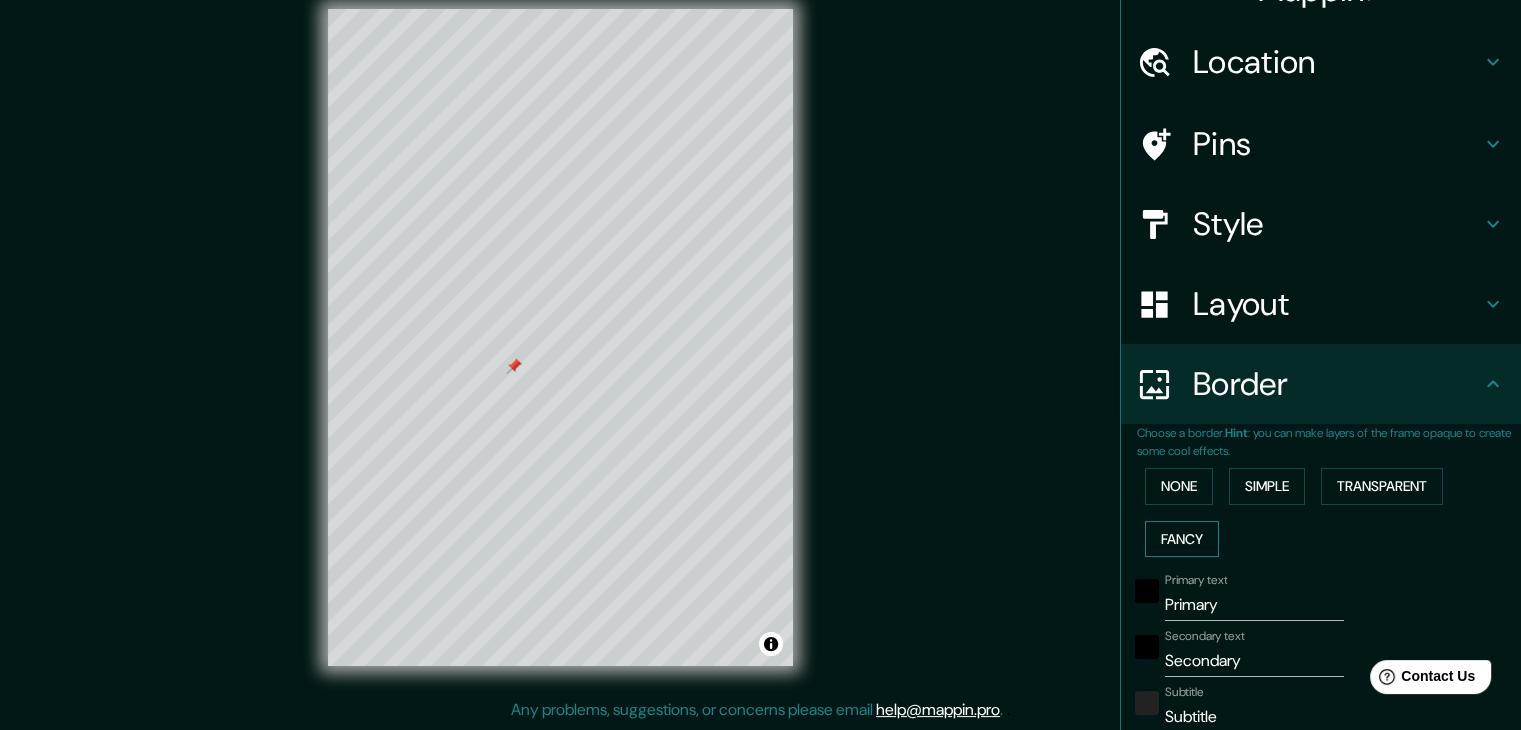 click on "Fancy" at bounding box center [1182, 539] 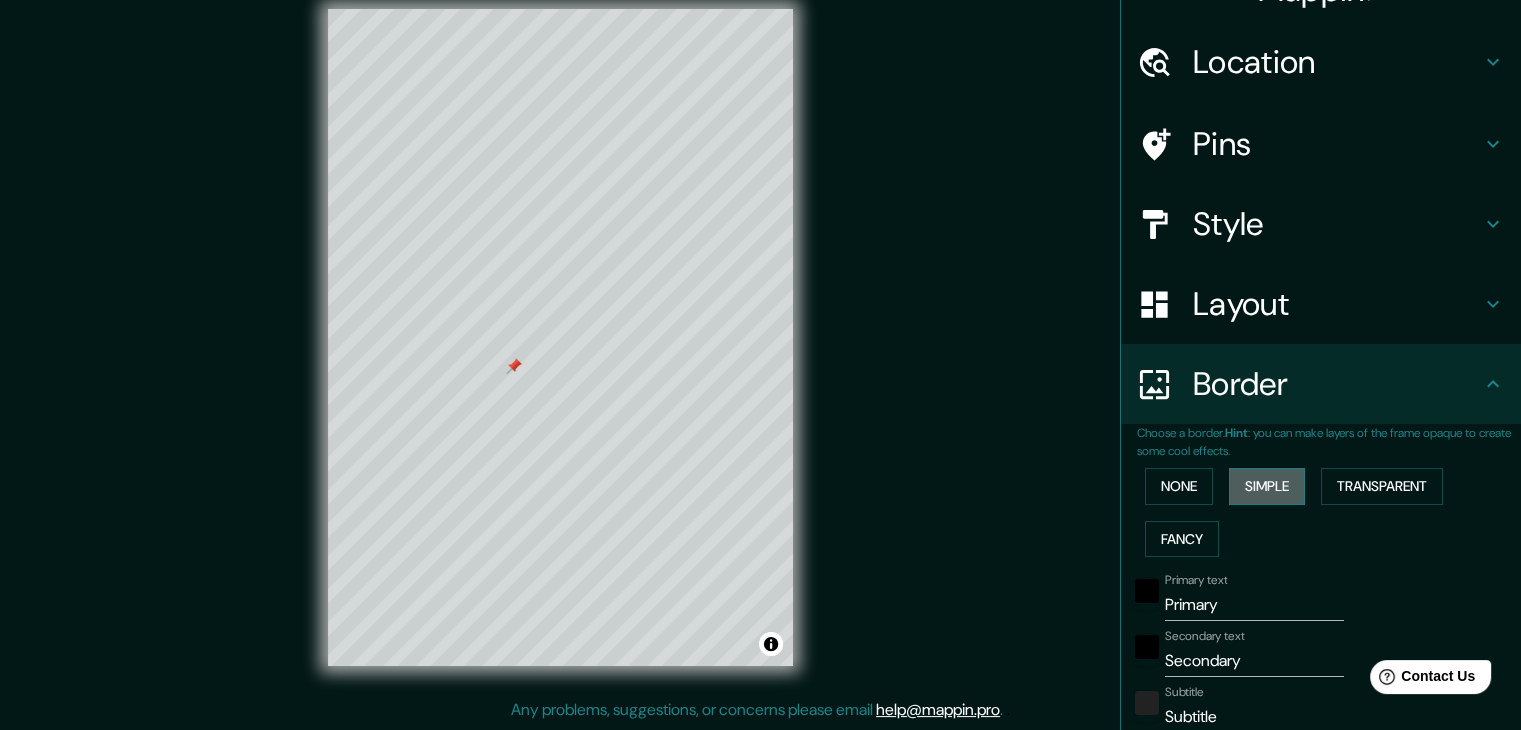 click on "Simple" at bounding box center (1267, 486) 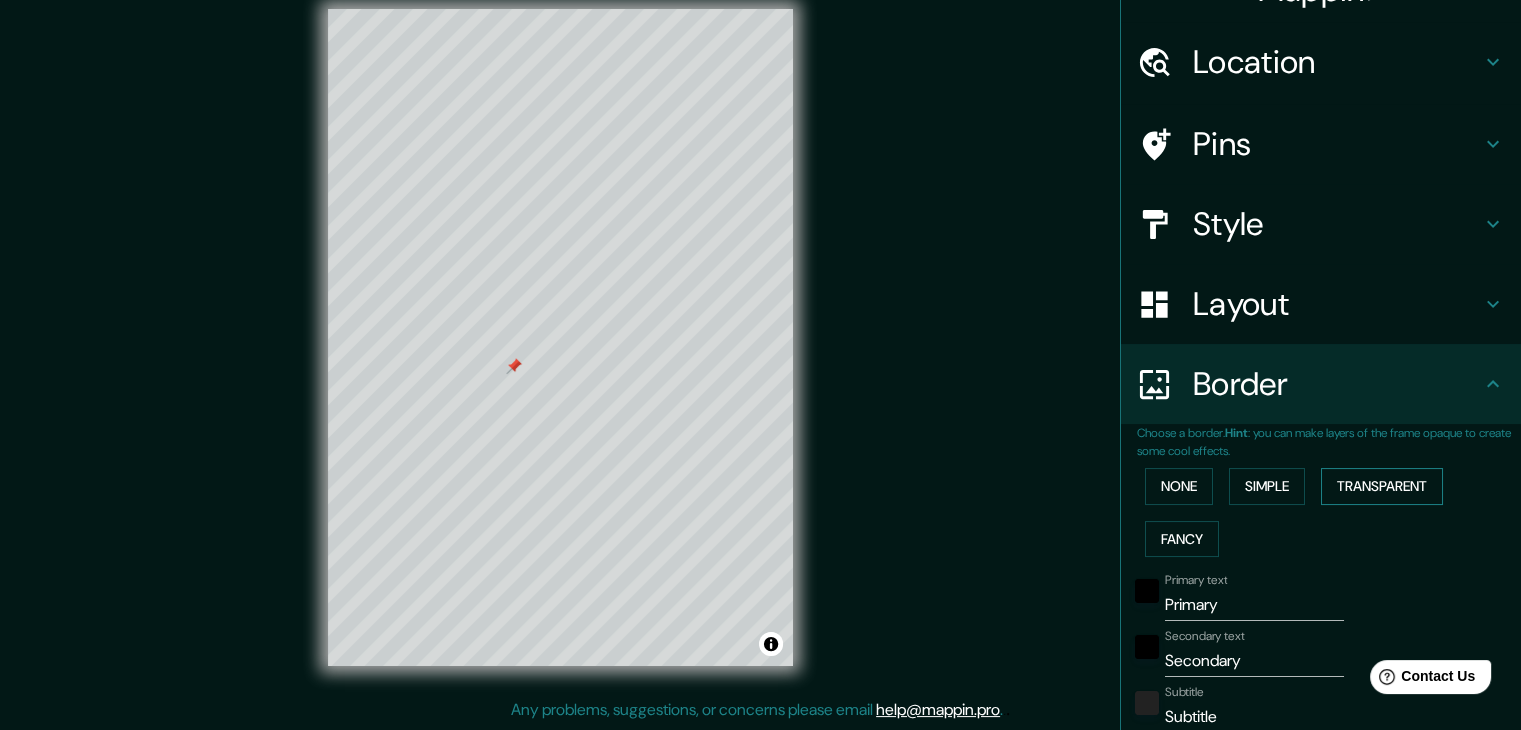 click on "Transparent" at bounding box center [1382, 486] 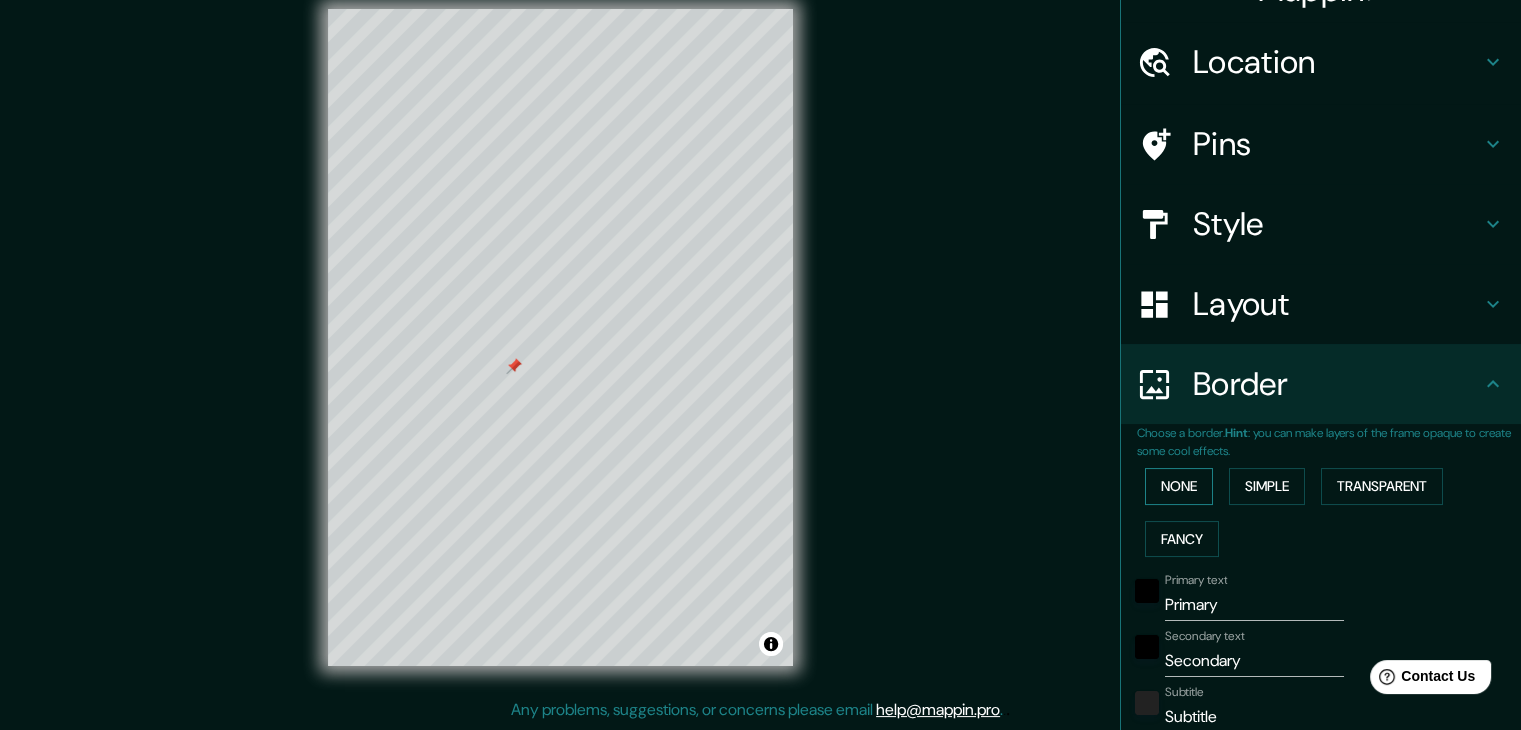 click on "None" at bounding box center [1179, 486] 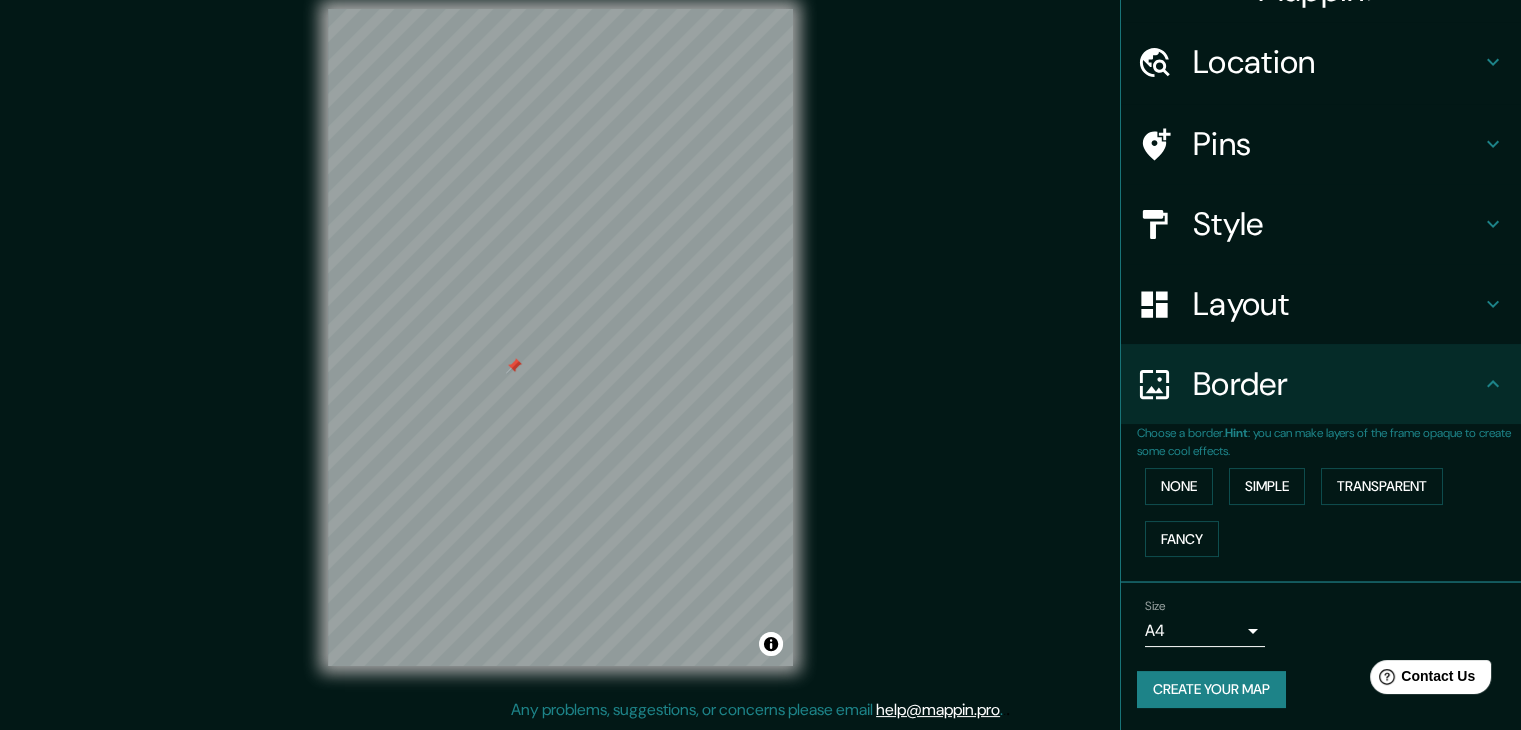 click on "Create your map" at bounding box center [1211, 689] 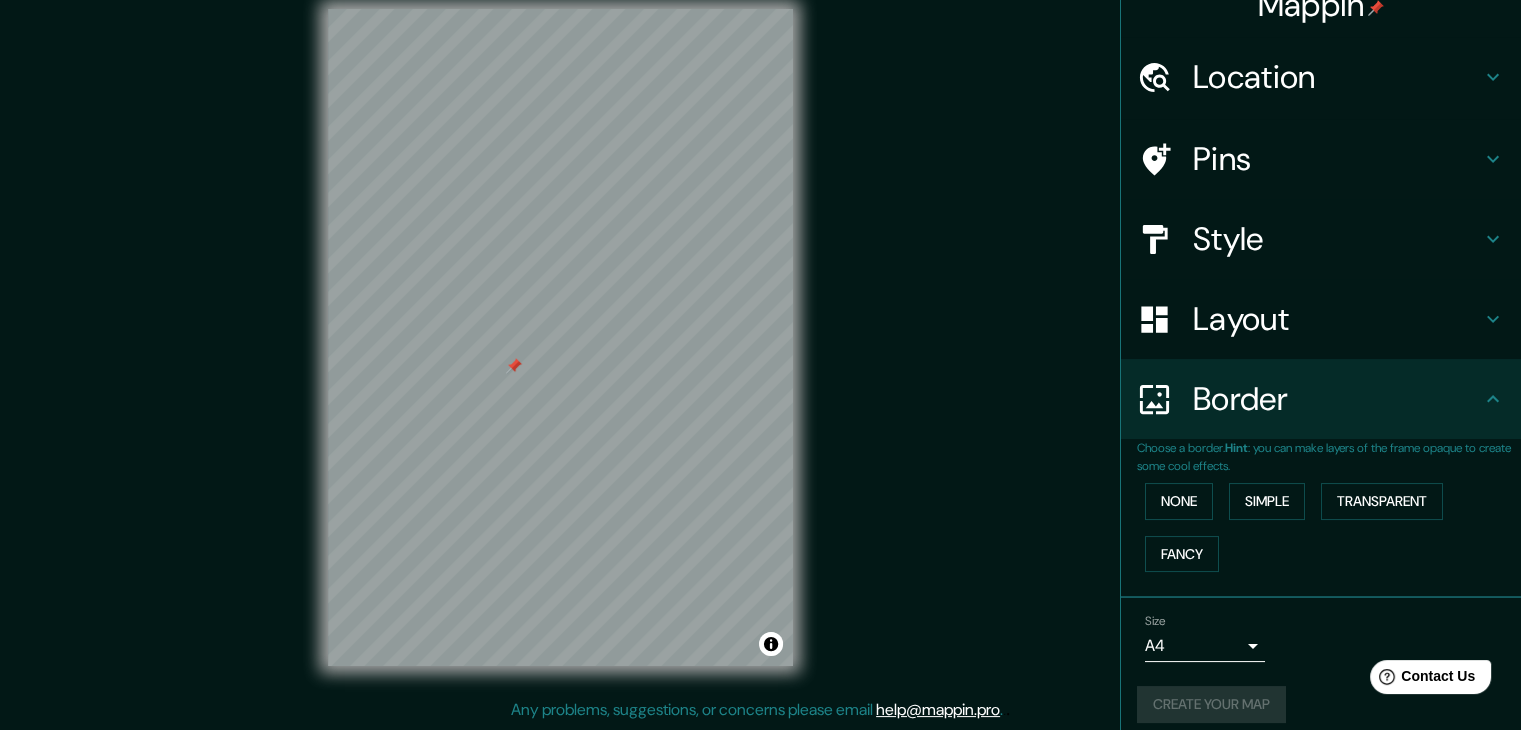 scroll, scrollTop: 0, scrollLeft: 0, axis: both 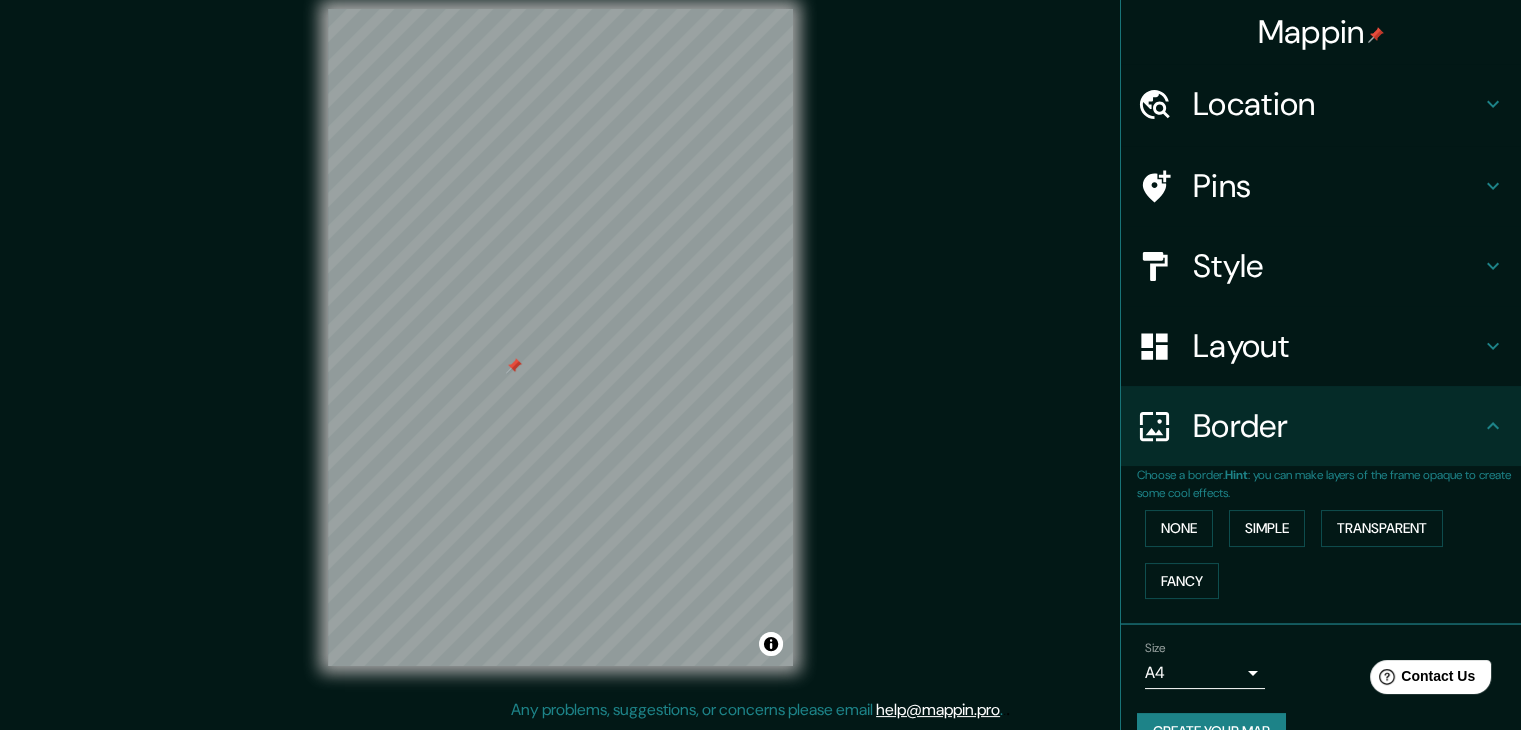 click on "Mappin Location [CITY], [STATE], [COUNTRY] Pins Style Layout Border Choose a border.  Hint : you can make layers of the frame opaque to create some cool effects. None Simple Transparent Fancy Size A4 single Create your map © Mapbox   © OpenStreetMap   Improve this map Any problems, suggestions, or concerns please email    help@mappin.pro . . ." at bounding box center (760, 353) 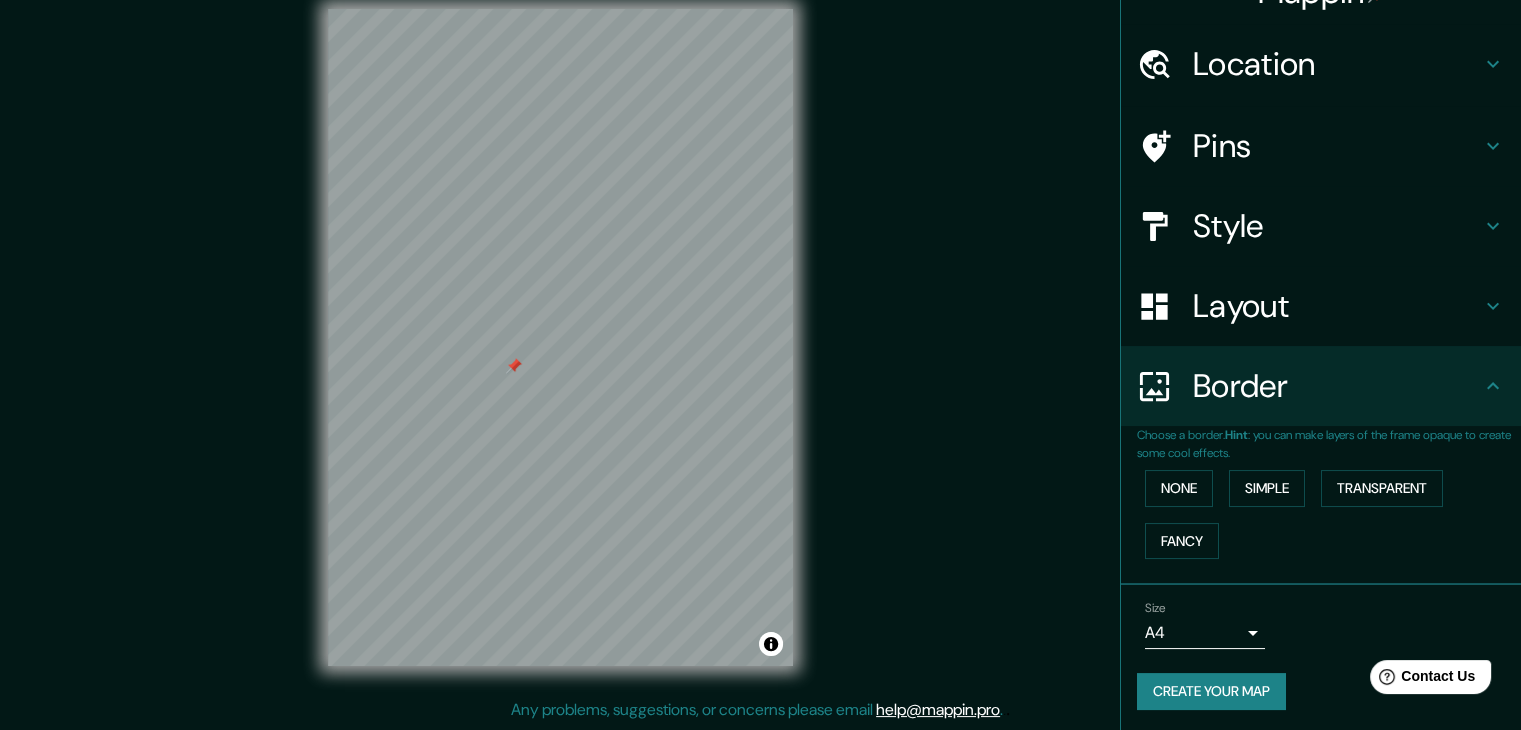 scroll, scrollTop: 42, scrollLeft: 0, axis: vertical 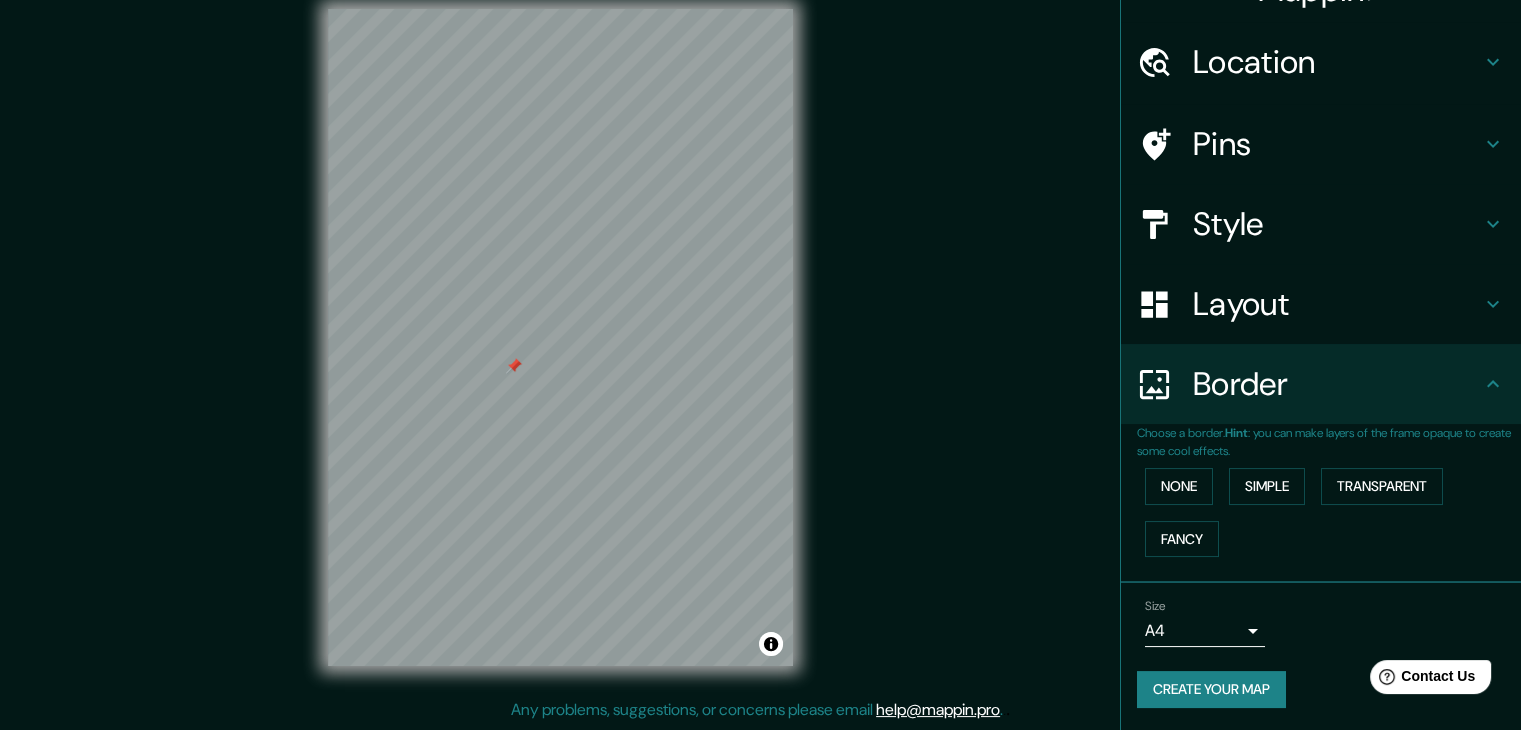 click at bounding box center [514, 366] 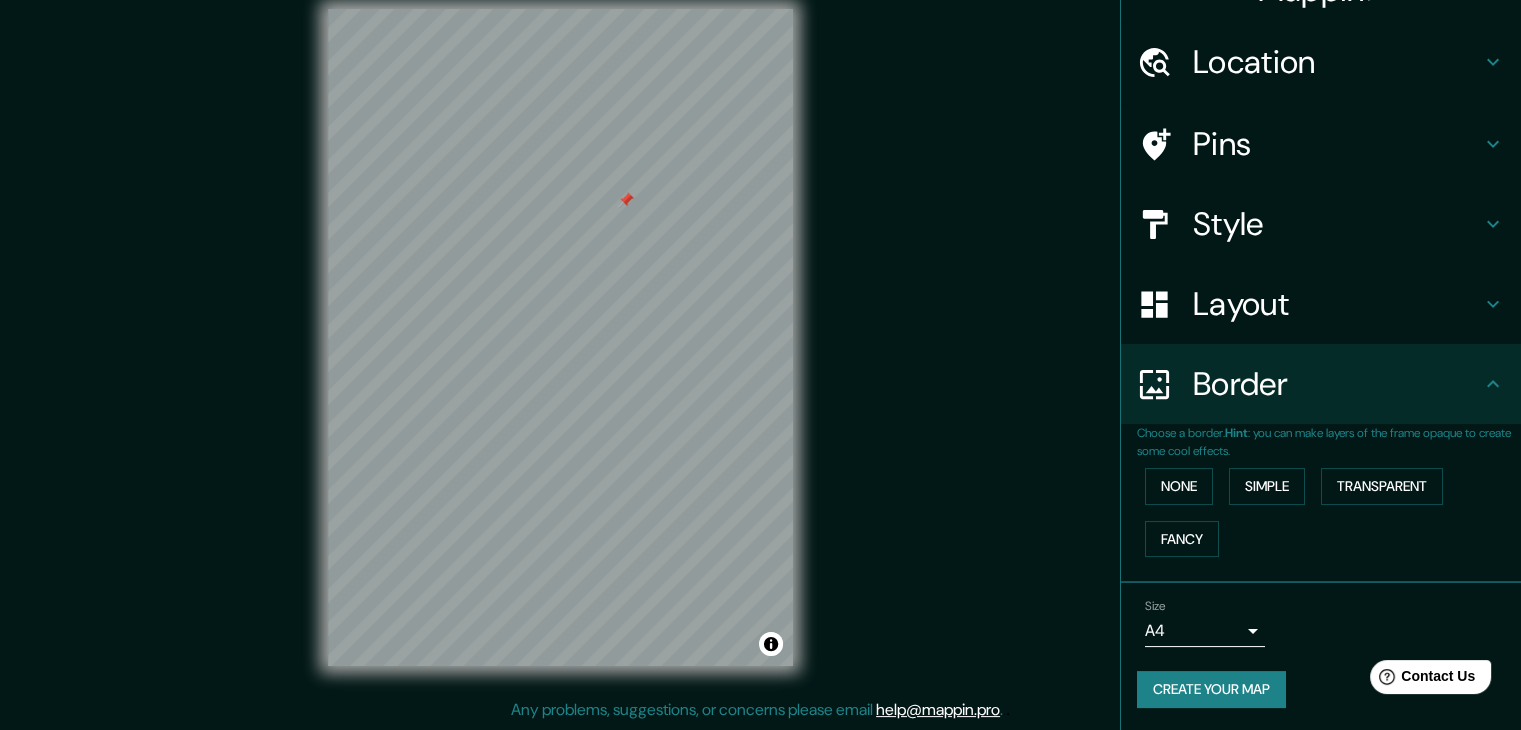 click at bounding box center [626, 200] 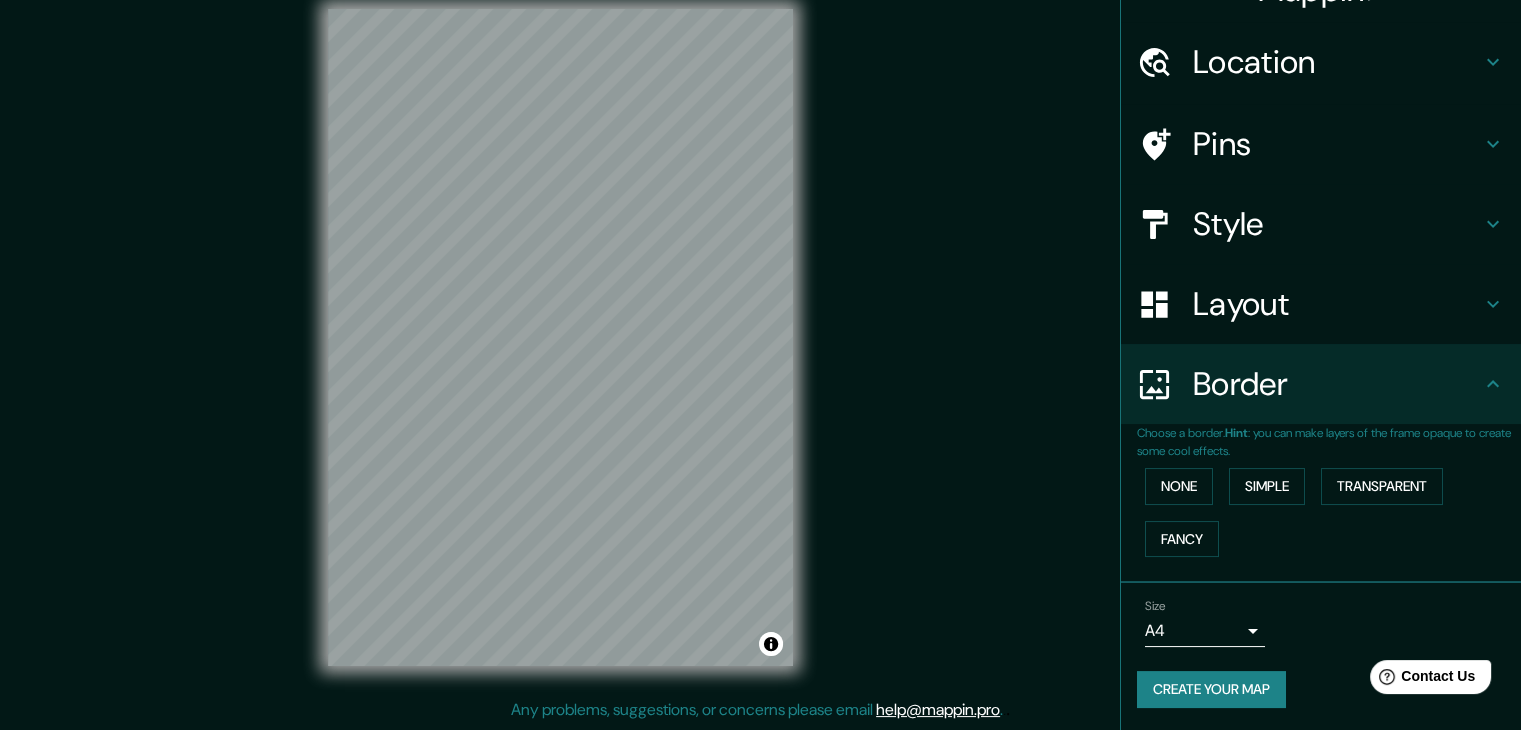 scroll, scrollTop: 0, scrollLeft: 0, axis: both 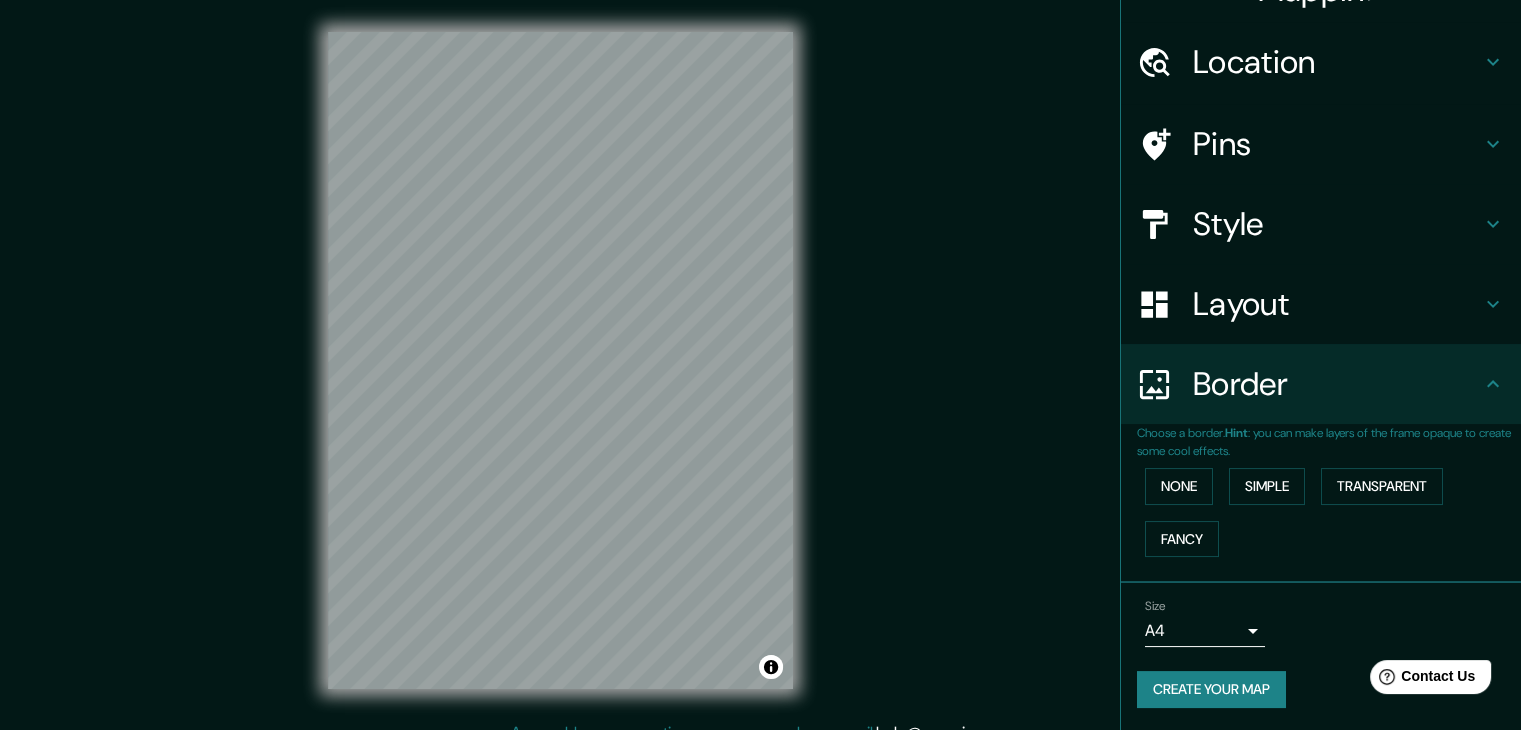 click on "Location" at bounding box center (1321, 62) 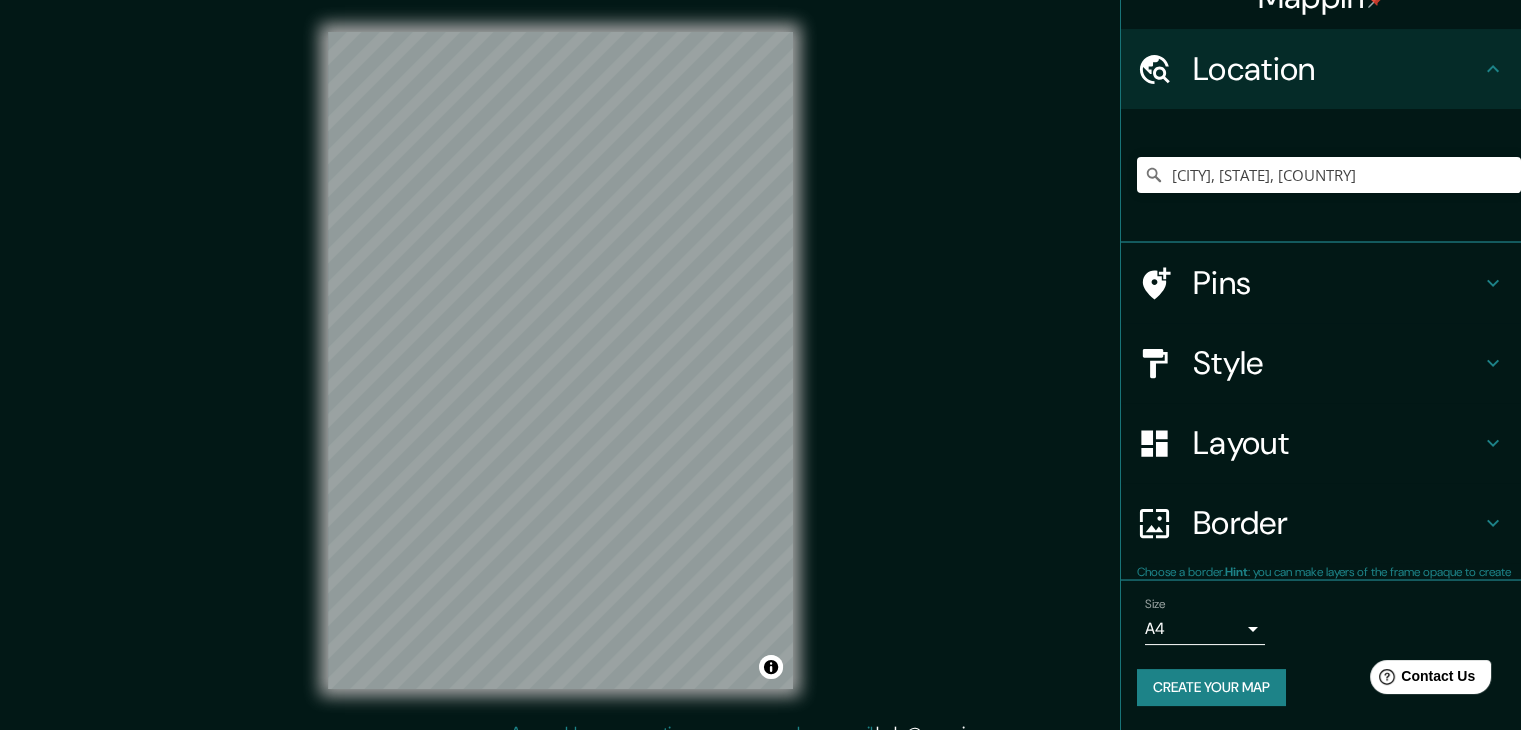 scroll, scrollTop: 34, scrollLeft: 0, axis: vertical 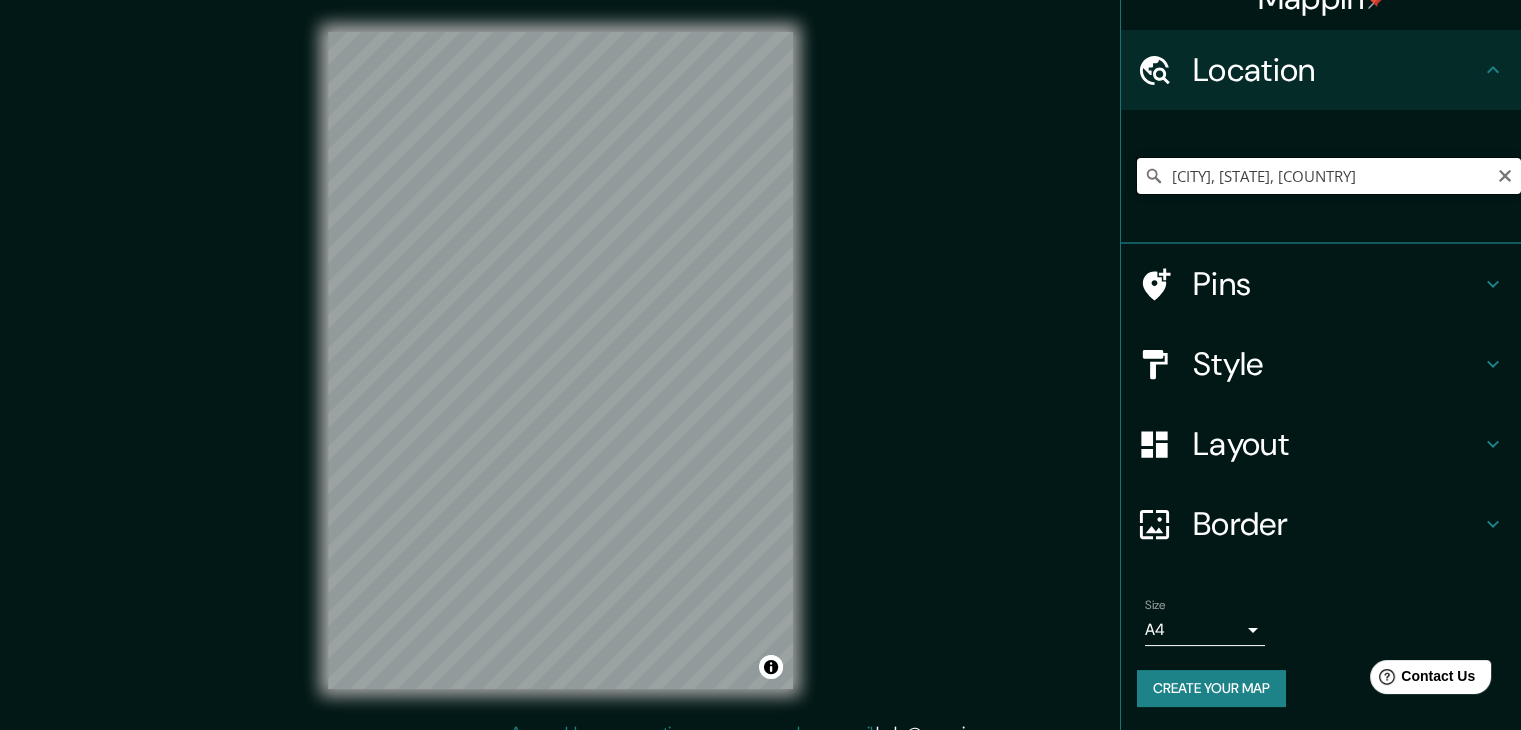 click on "[CITY], [STATE], [COUNTRY]" at bounding box center [1329, 176] 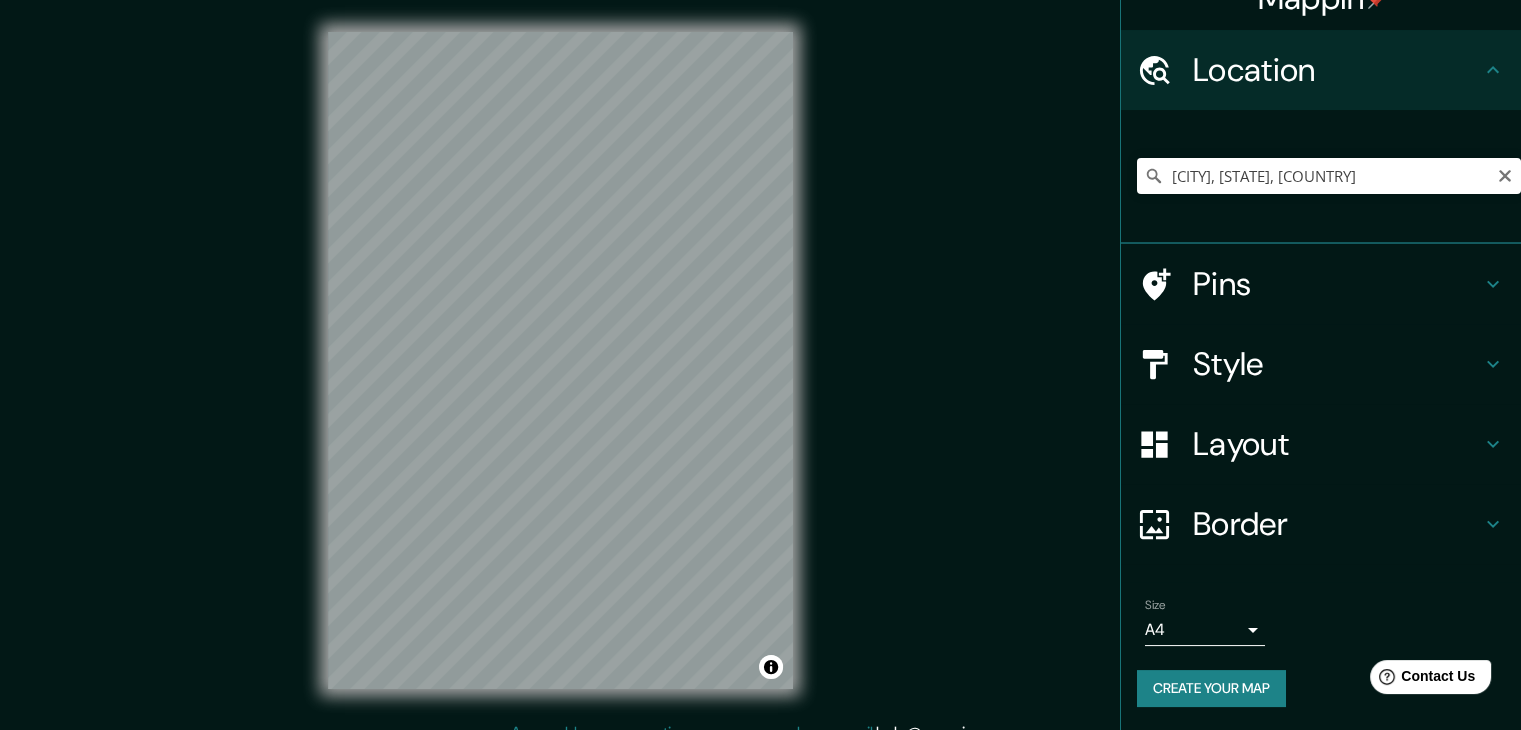 drag, startPoint x: 1483, startPoint y: 183, endPoint x: 1472, endPoint y: 176, distance: 13.038404 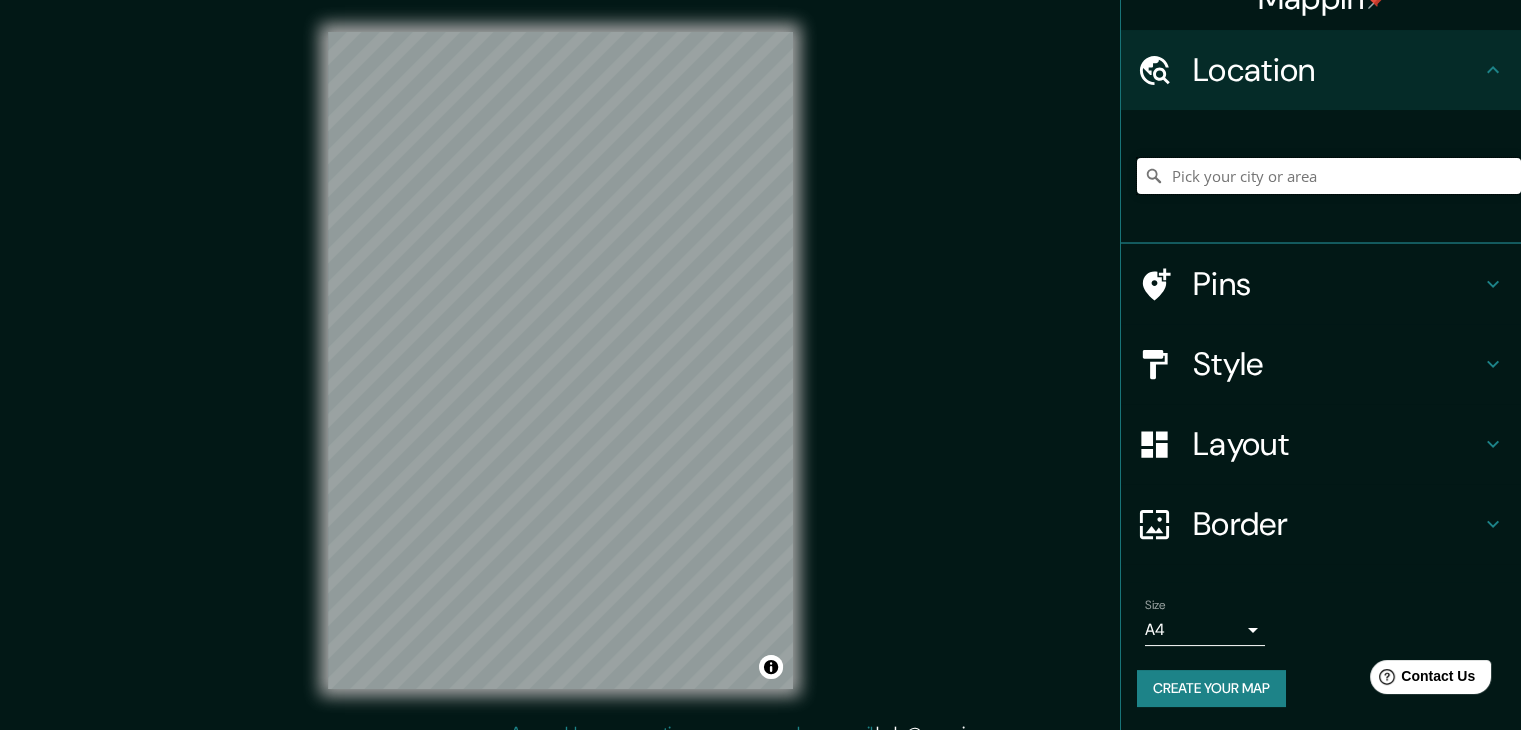 click at bounding box center (1329, 176) 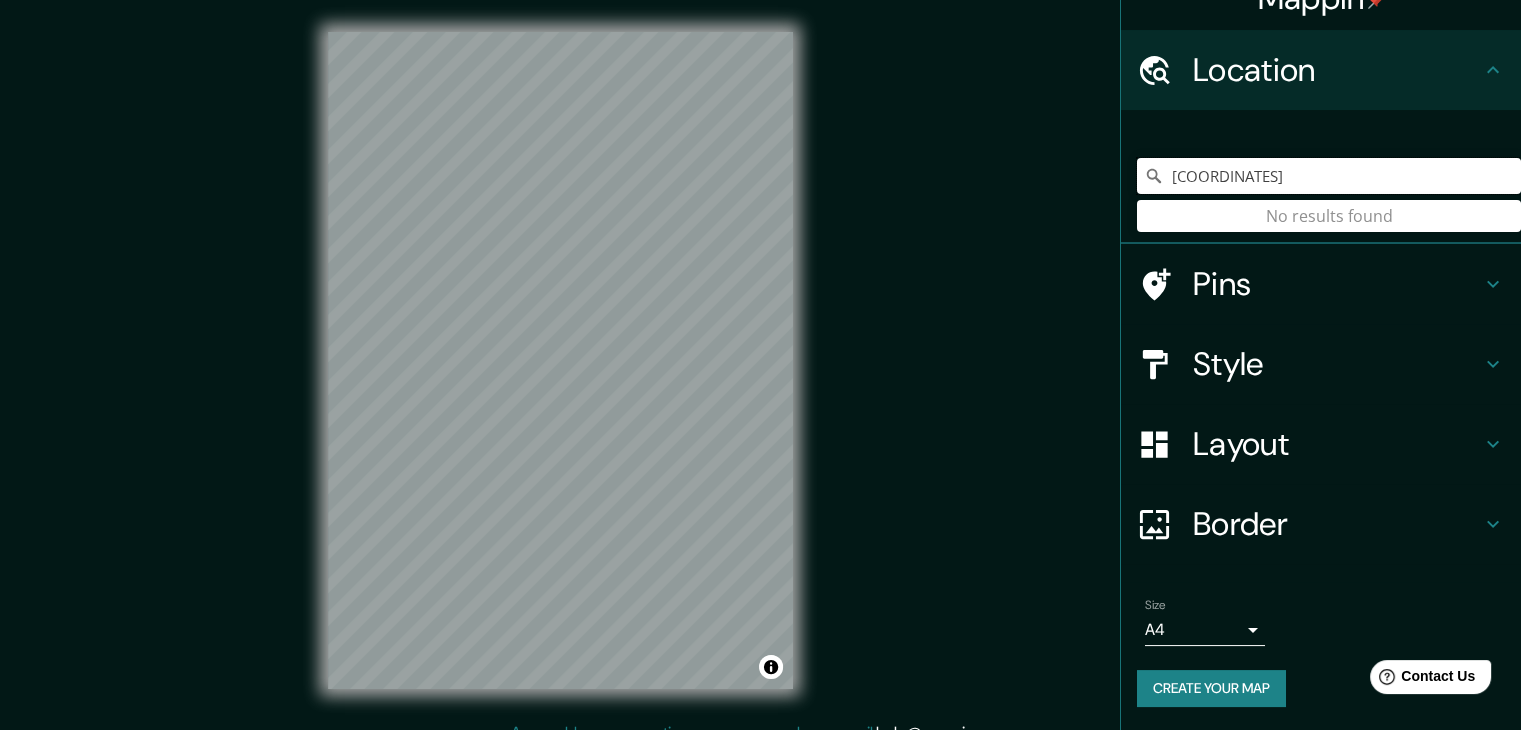 drag, startPoint x: 1374, startPoint y: 166, endPoint x: 1344, endPoint y: 190, distance: 38.418747 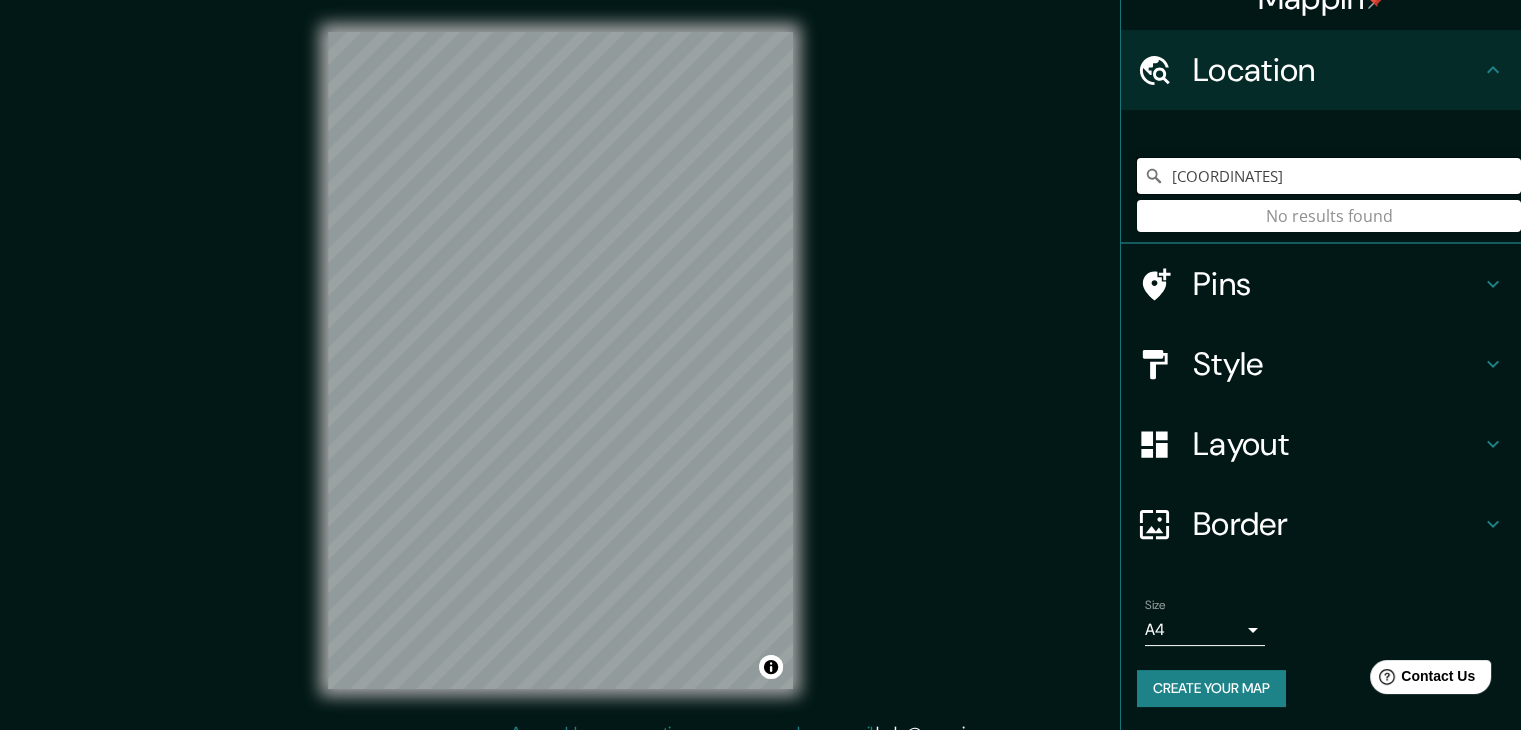 click on "[COORDINATES]" at bounding box center (1329, 176) 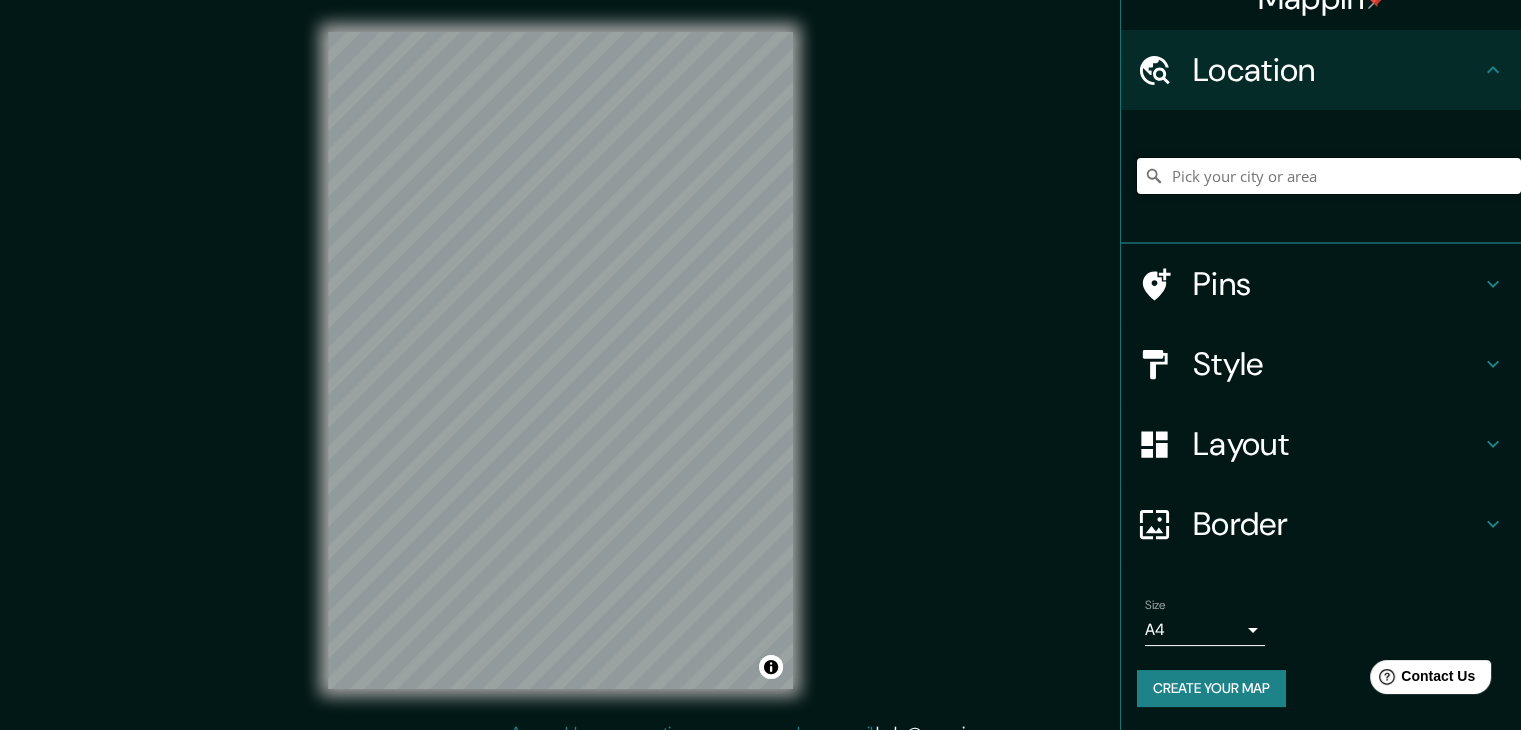 type 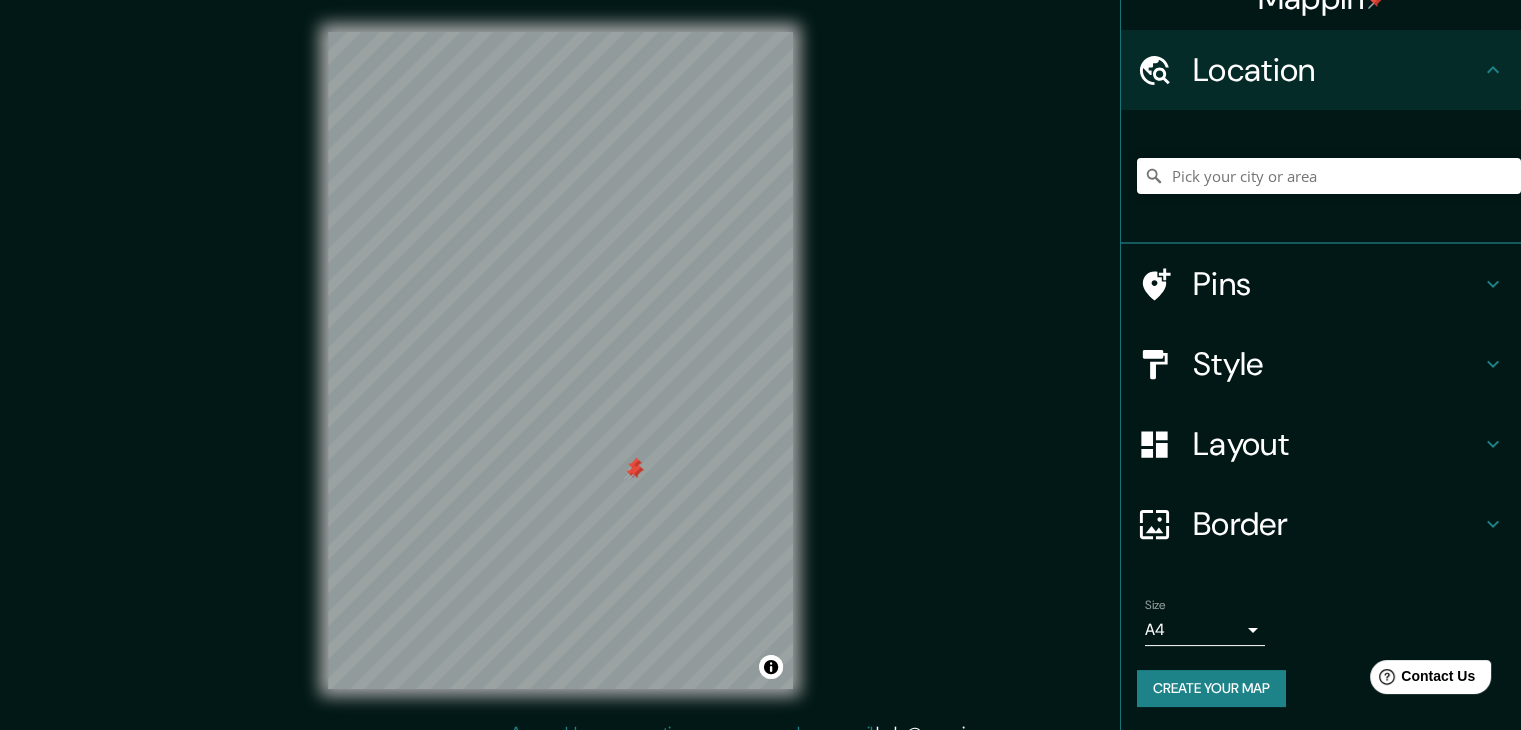 click at bounding box center (636, 472) 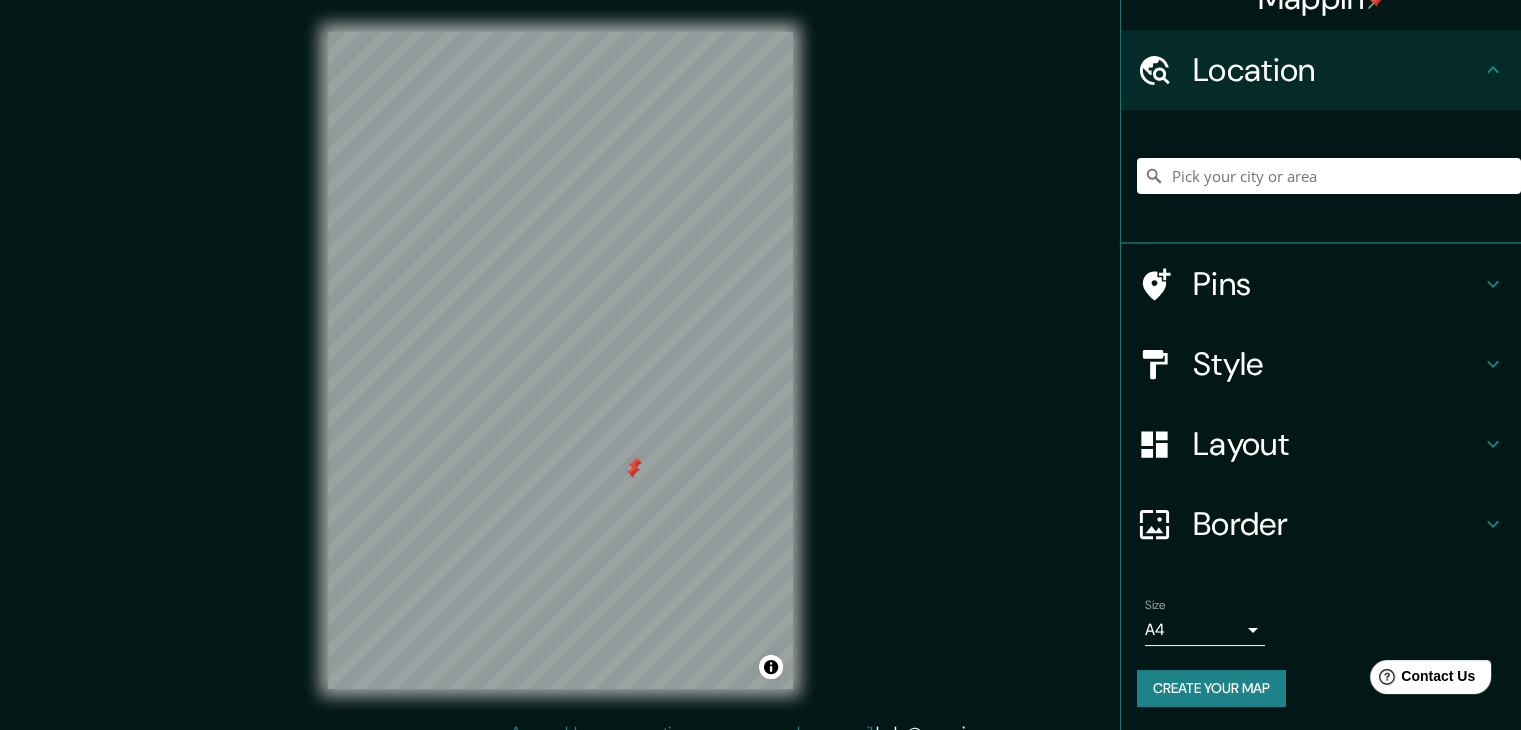 click at bounding box center [632, 472] 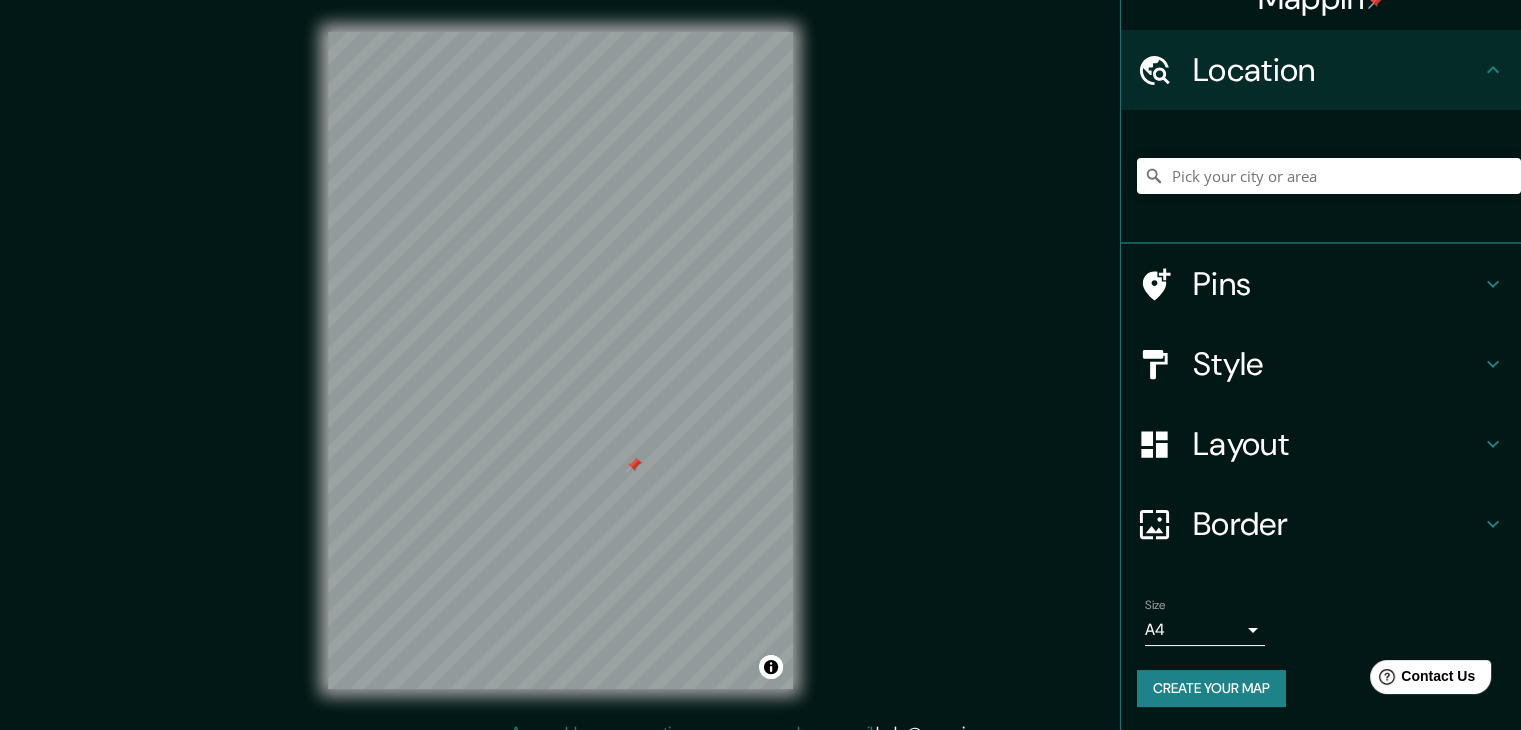 click at bounding box center [634, 465] 